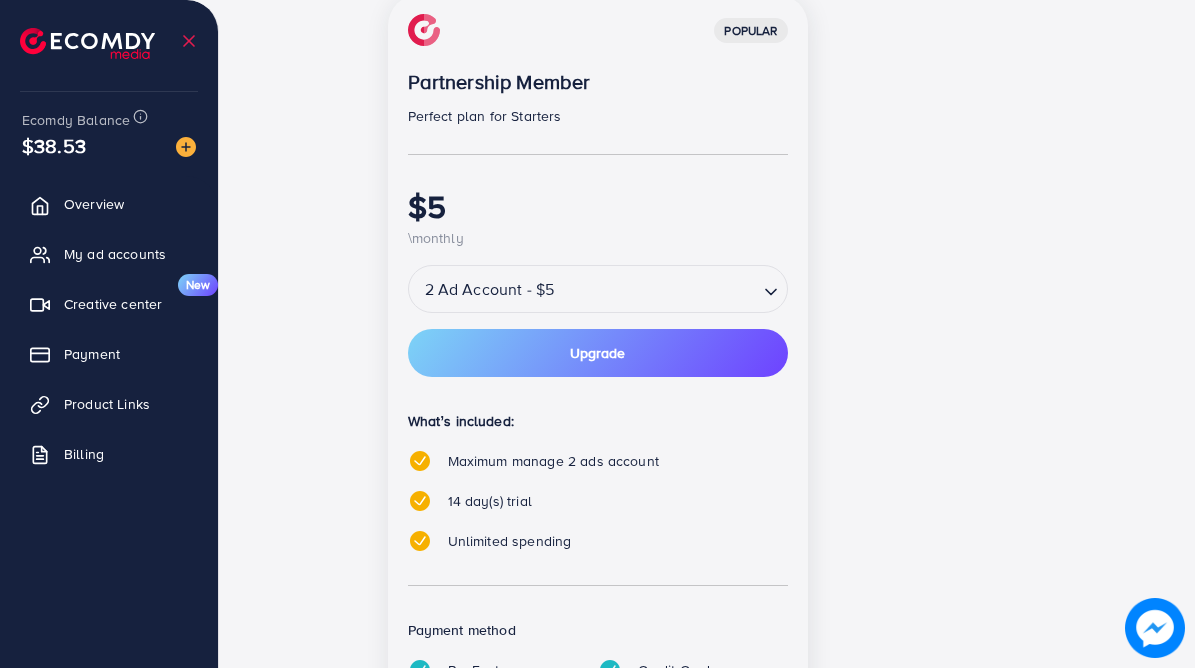 scroll, scrollTop: 300, scrollLeft: 0, axis: vertical 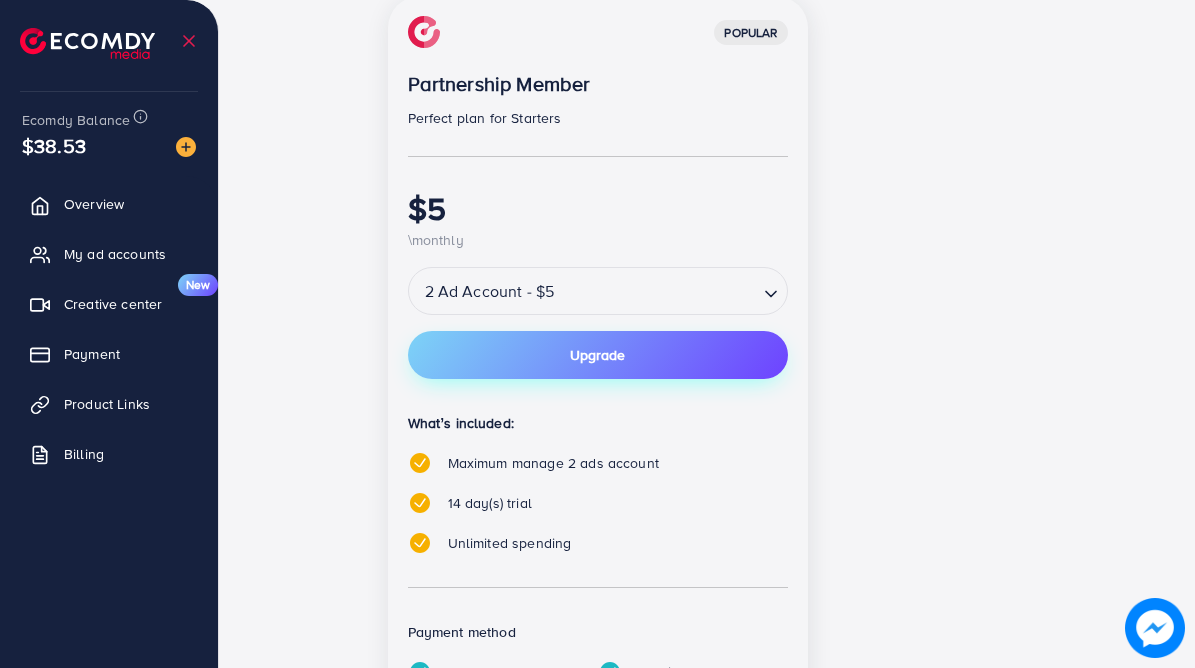click on "Upgrade" at bounding box center (598, 355) 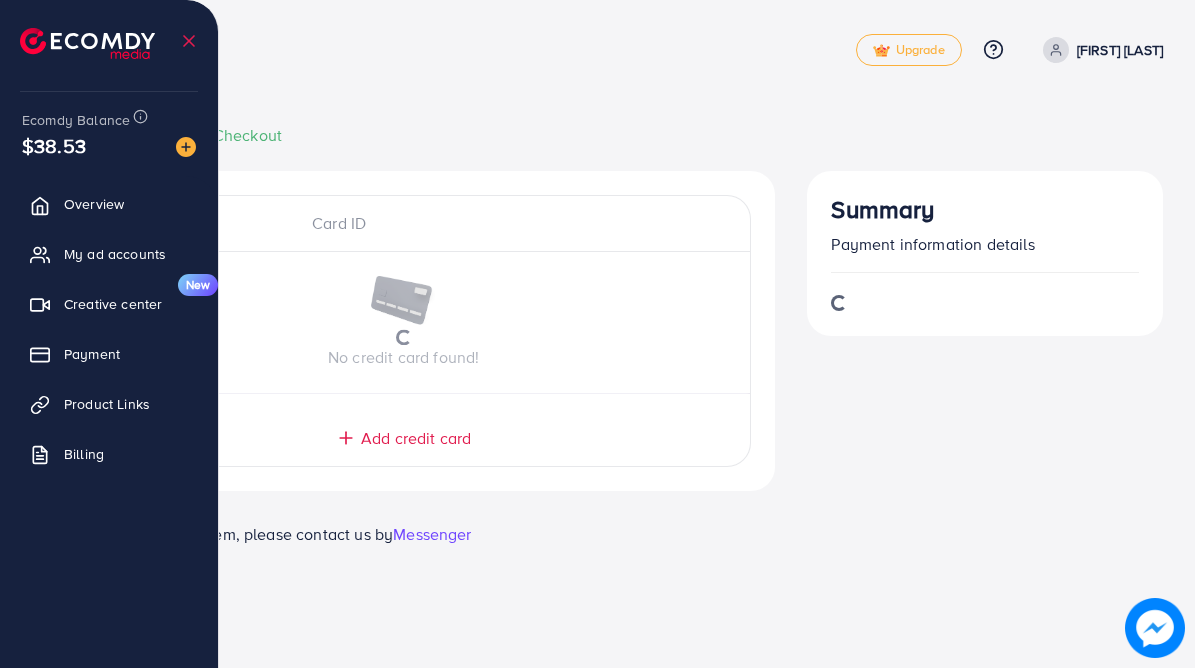 scroll, scrollTop: 0, scrollLeft: 0, axis: both 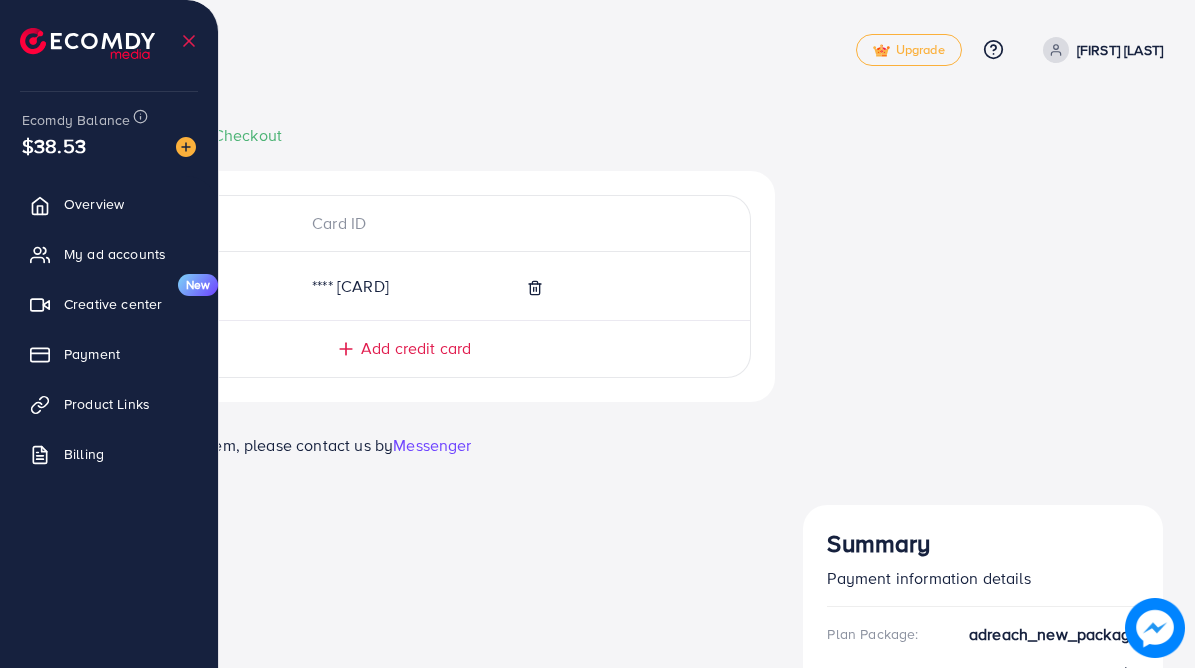 click on "Add credit card" at bounding box center (416, 348) 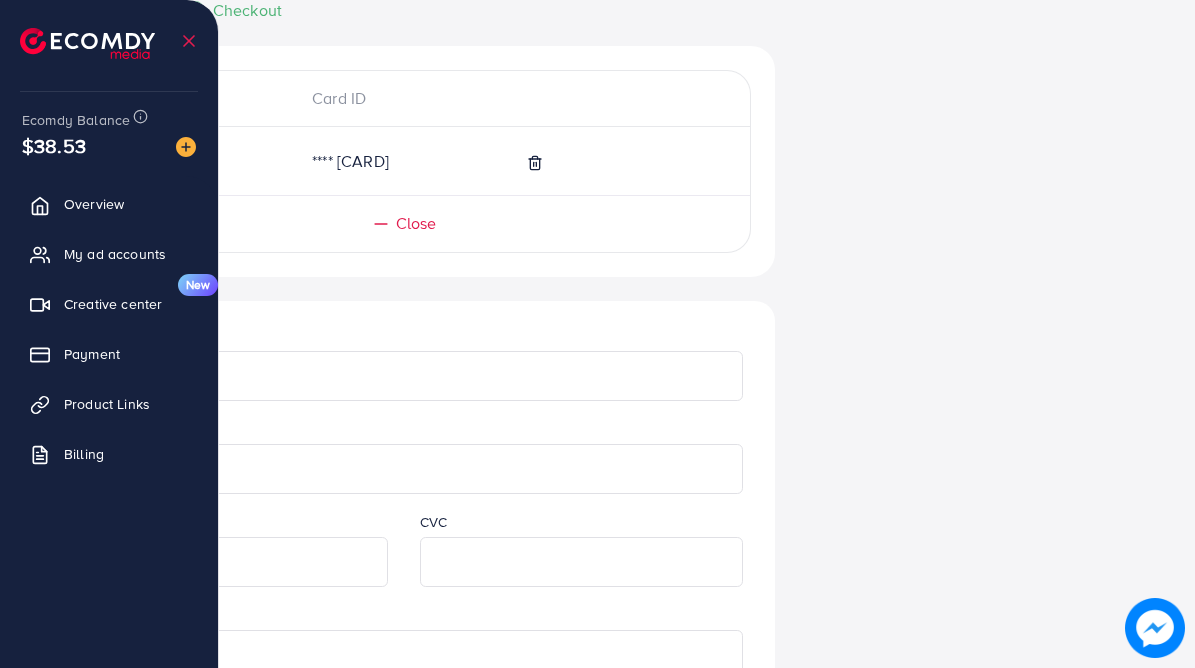 scroll, scrollTop: 129, scrollLeft: 0, axis: vertical 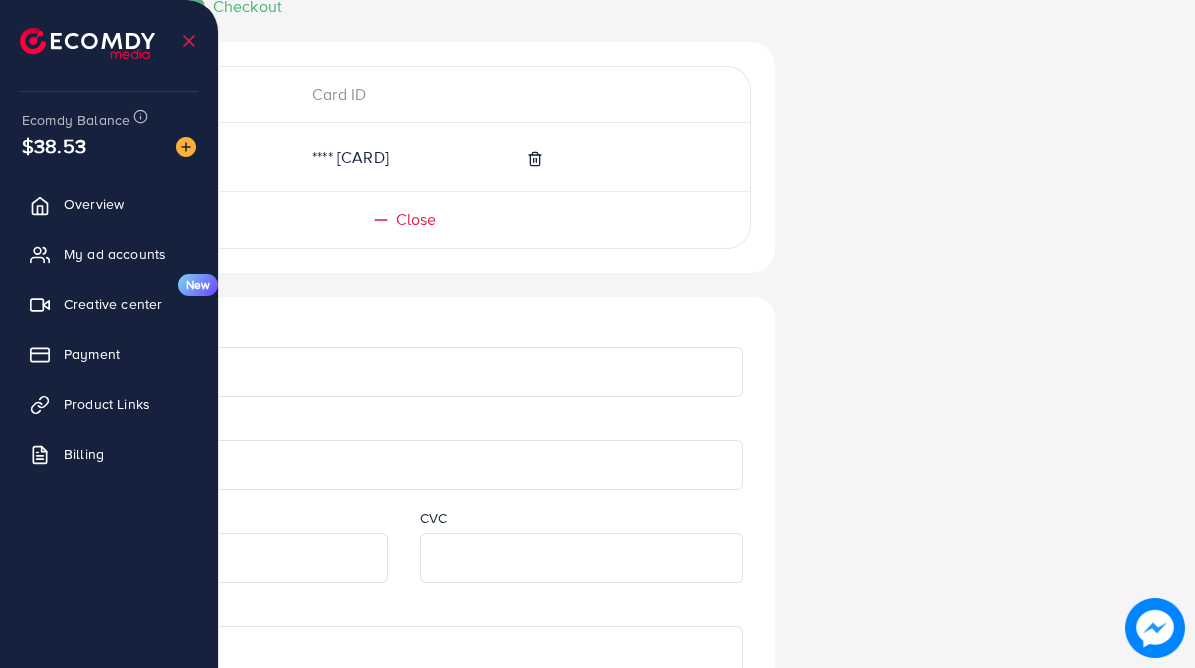 click at bounding box center [403, 372] 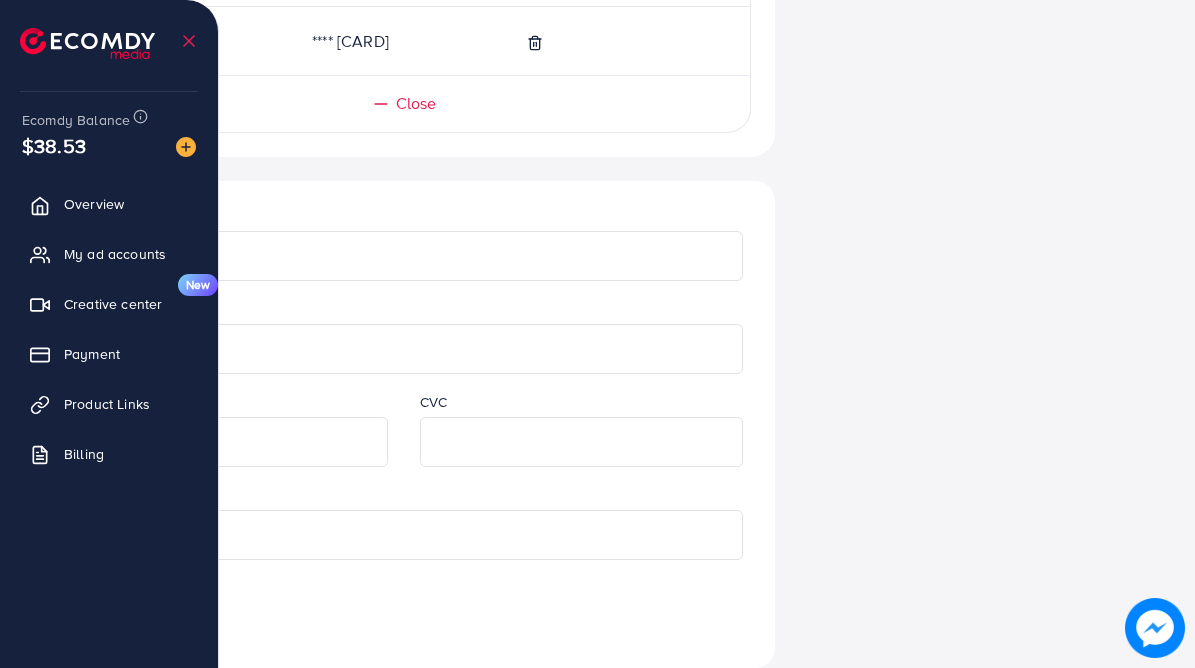 scroll, scrollTop: 285, scrollLeft: 0, axis: vertical 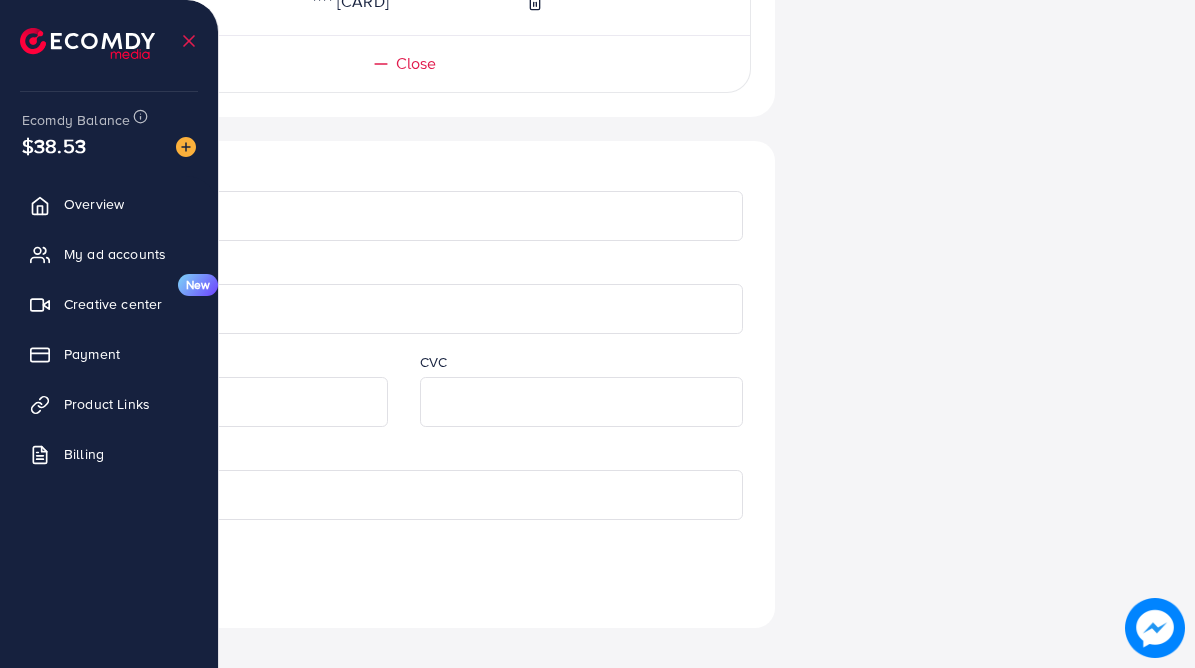type on "**********" 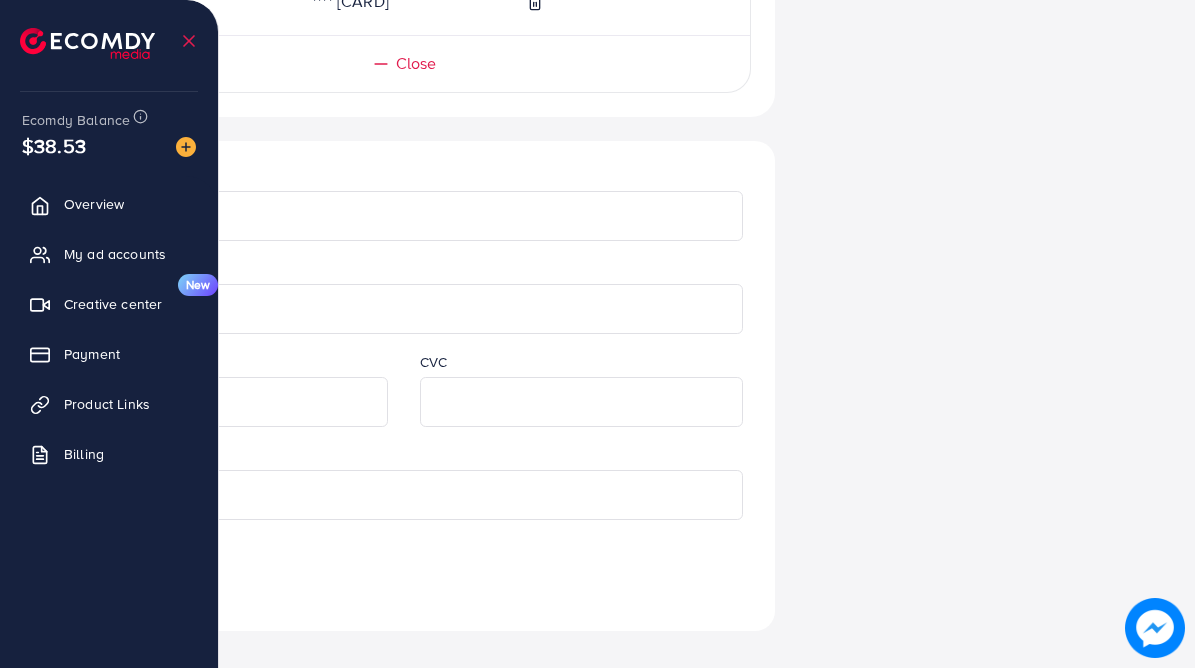 type 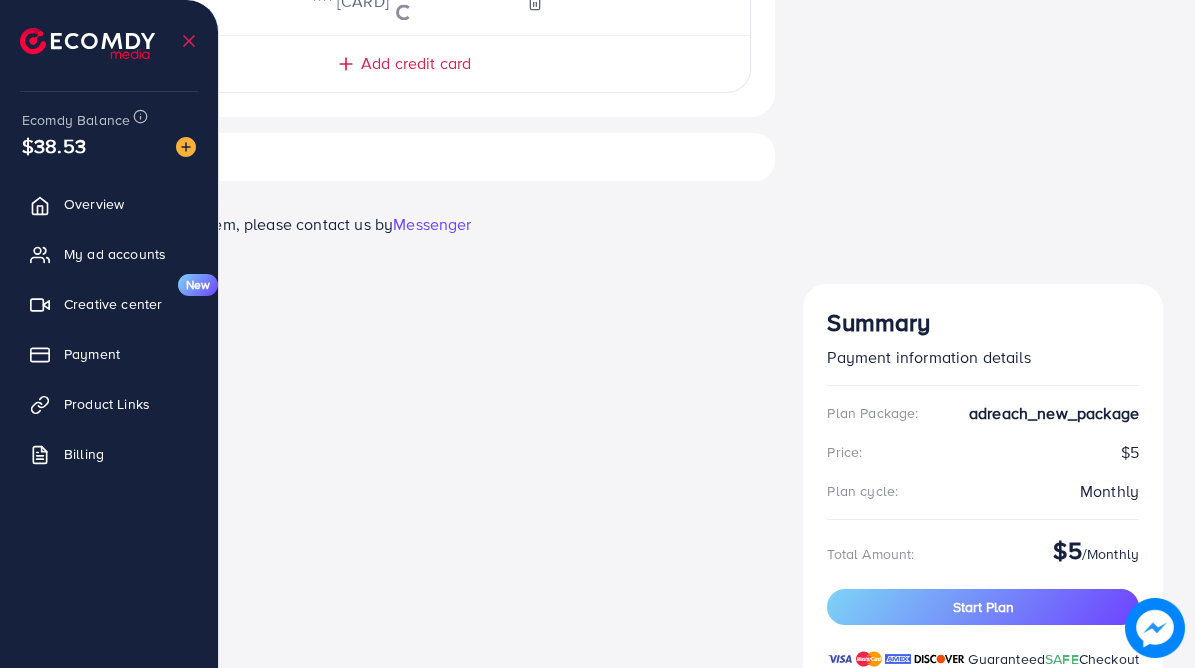 scroll, scrollTop: 27, scrollLeft: 0, axis: vertical 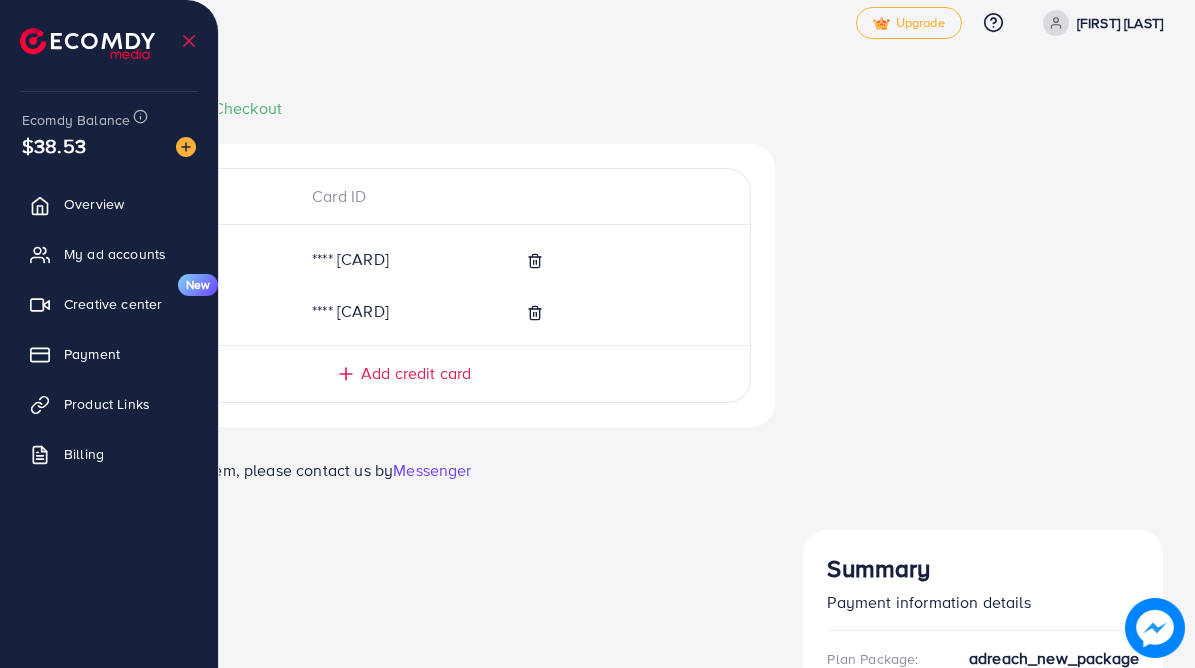 click on "Start Plan" at bounding box center [983, 853] 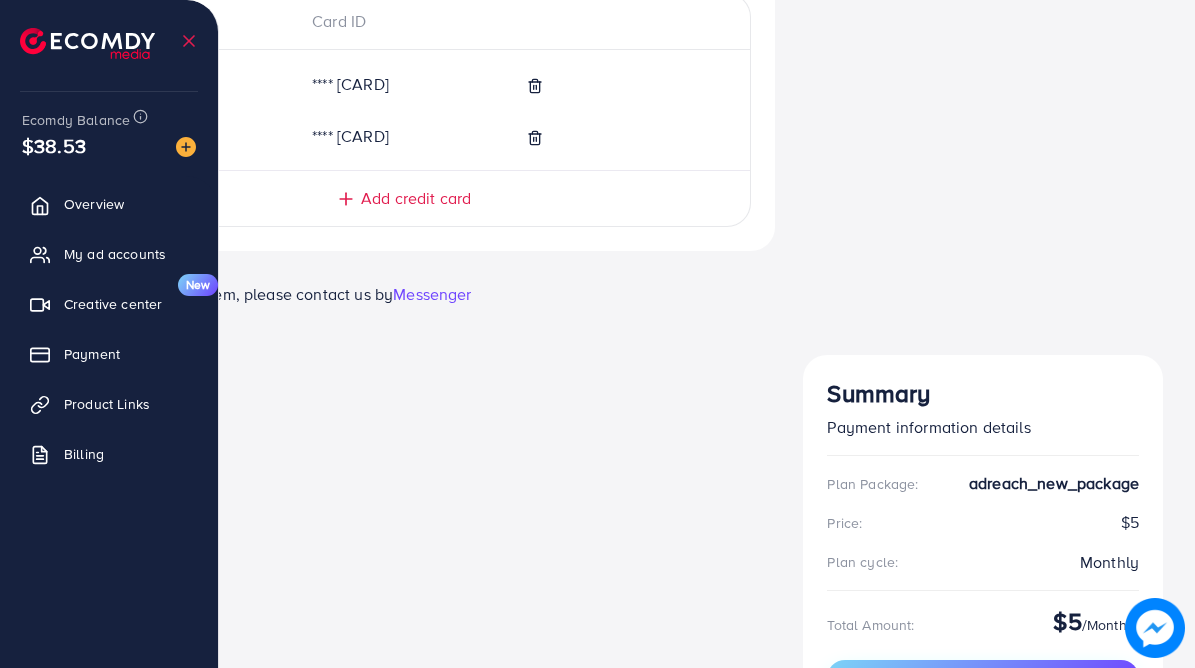 scroll, scrollTop: 107, scrollLeft: 0, axis: vertical 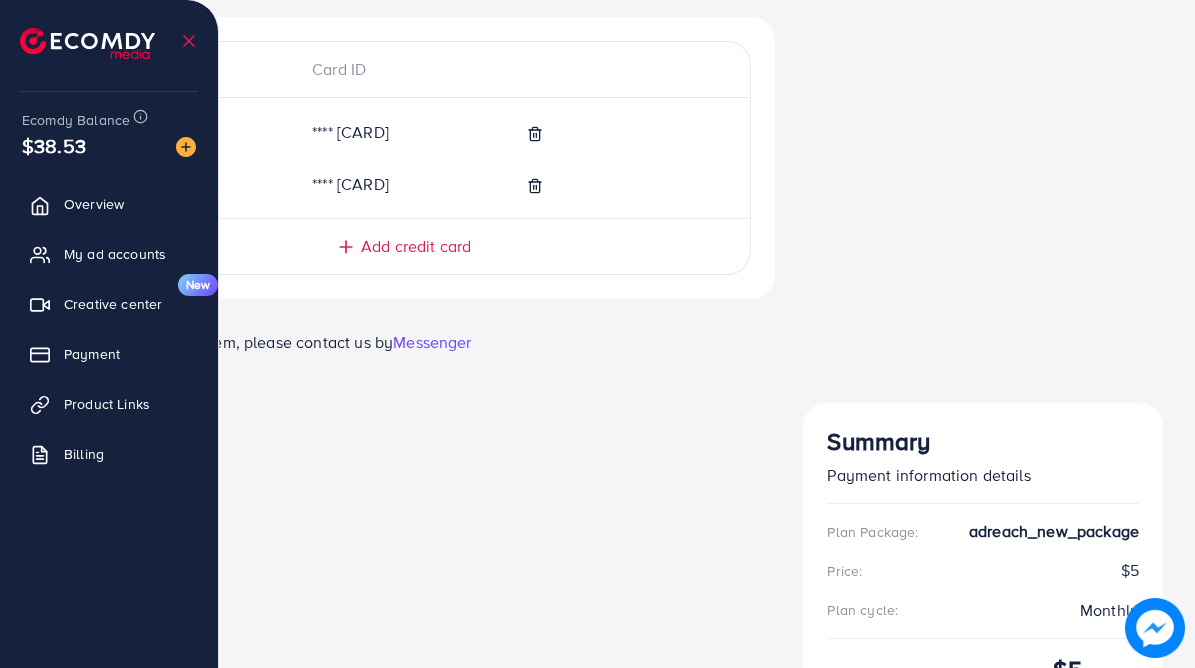 click on "Continue Purchase" at bounding box center [983, 726] 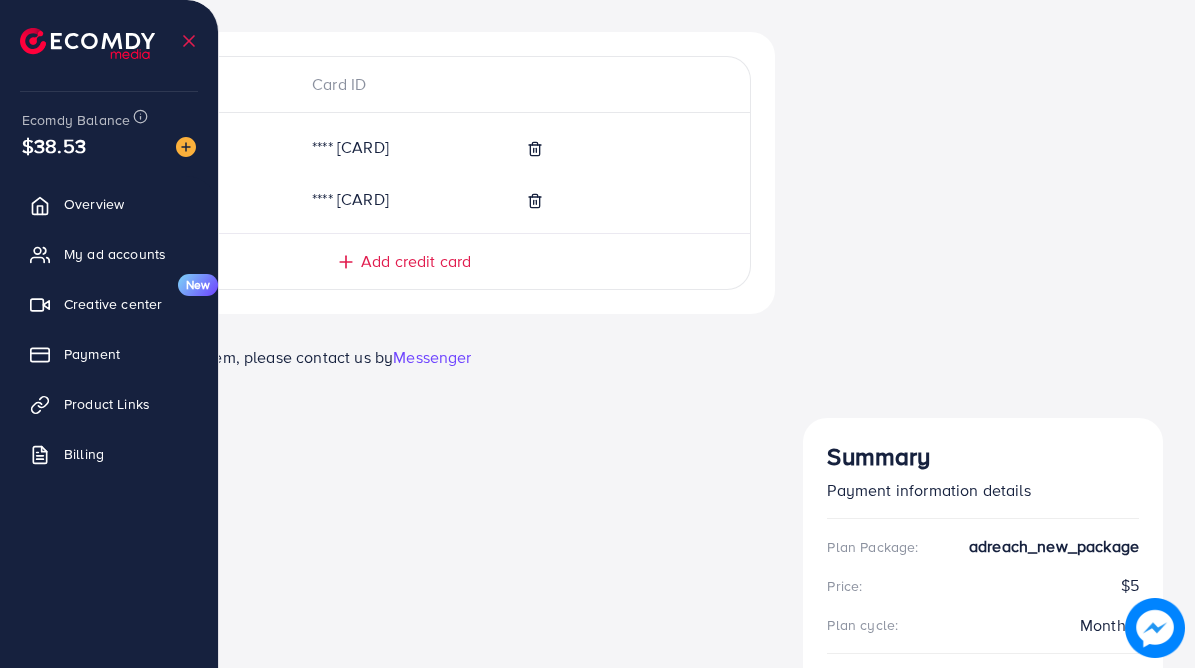 scroll, scrollTop: 92, scrollLeft: 0, axis: vertical 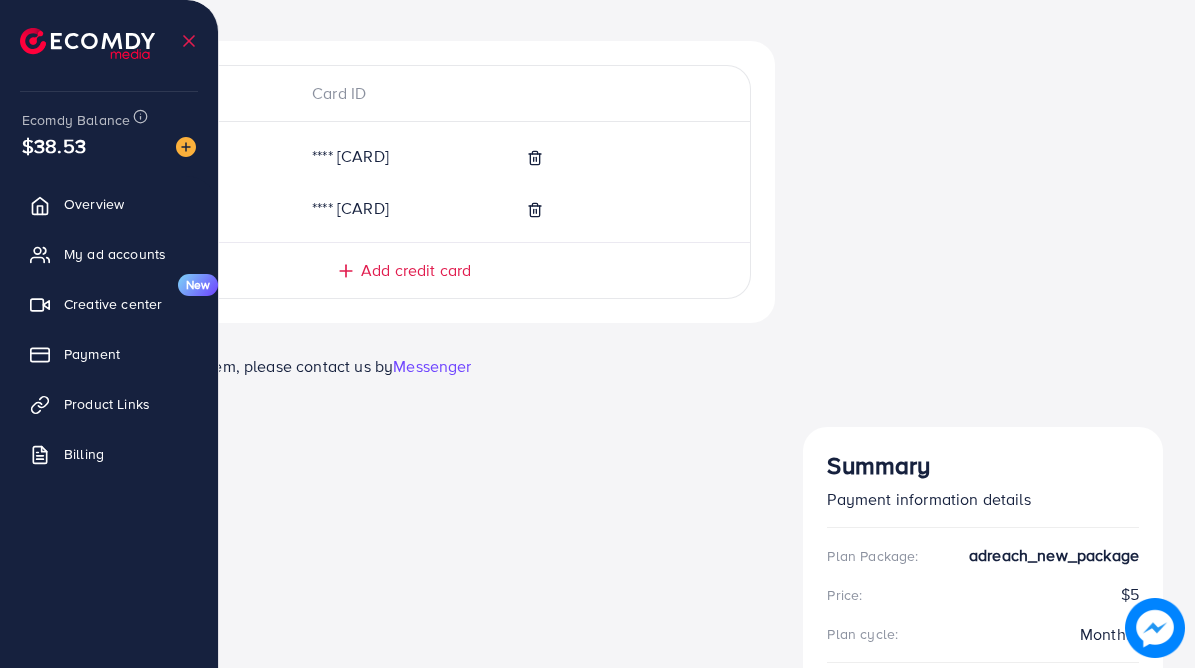 click on "Continue Purchase" at bounding box center (983, 750) 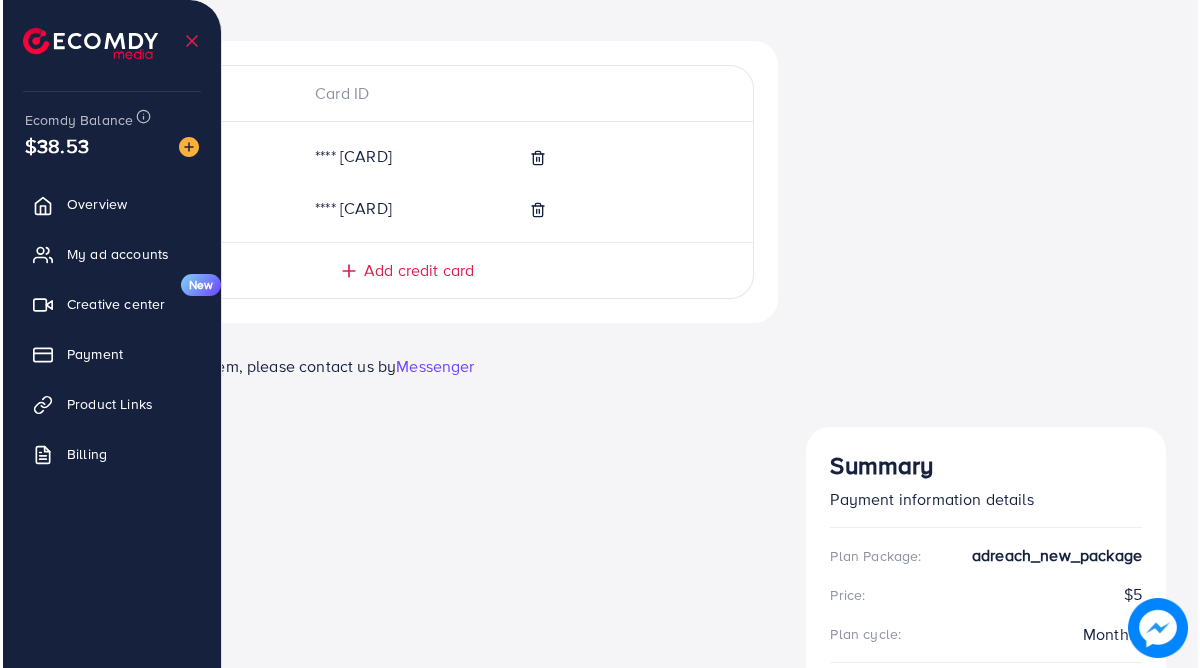 scroll, scrollTop: 0, scrollLeft: 0, axis: both 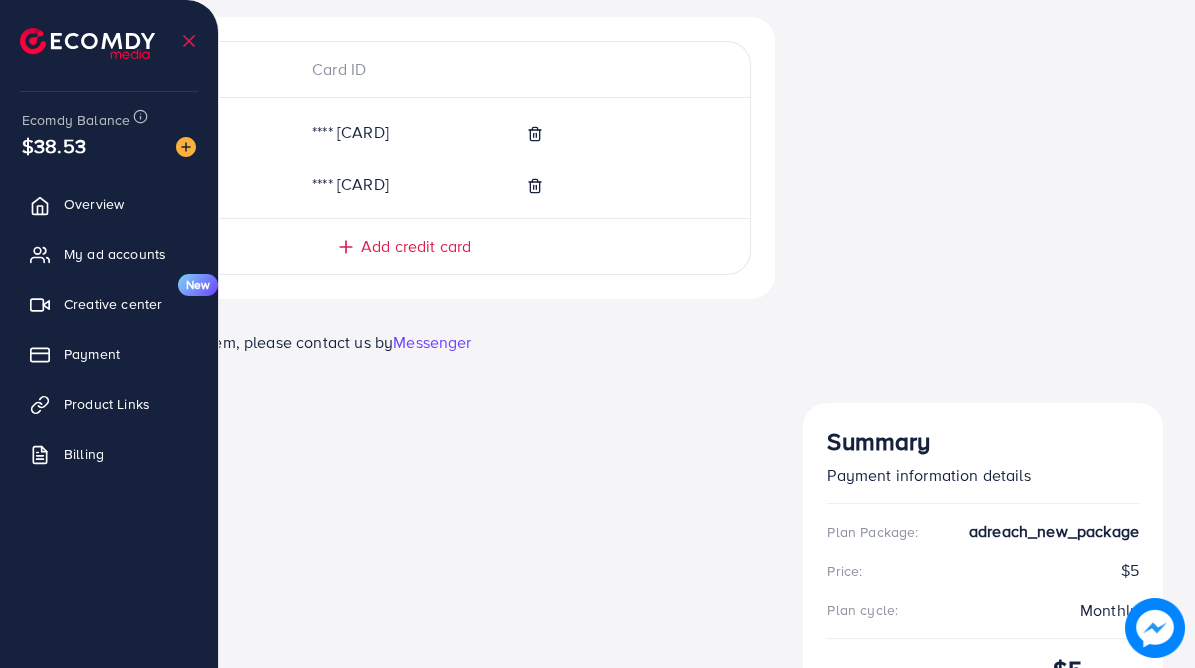 click on "Continue Purchase" at bounding box center [983, 726] 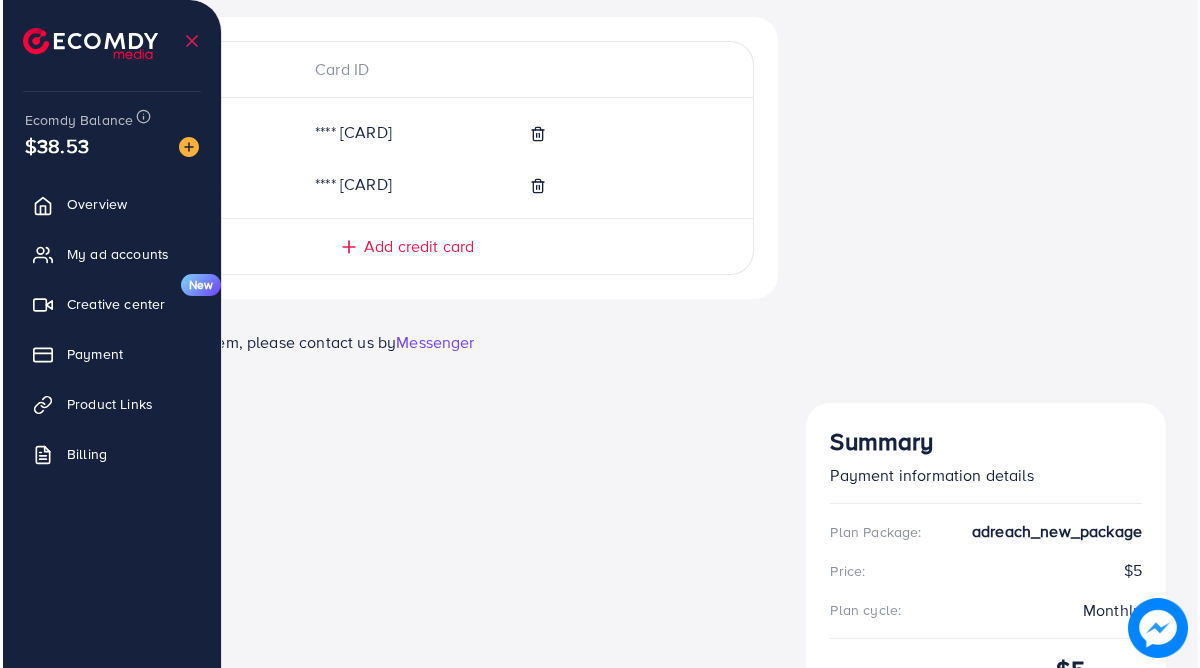 scroll, scrollTop: 0, scrollLeft: 0, axis: both 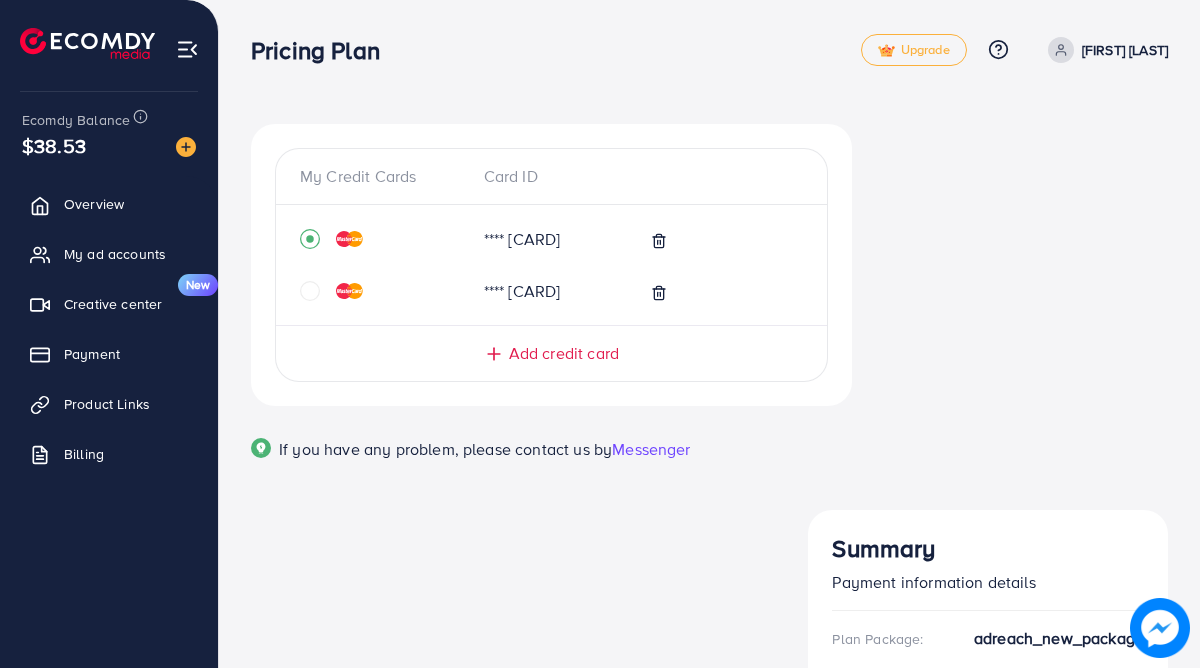 click on "Continue Purchase" at bounding box center (988, 833) 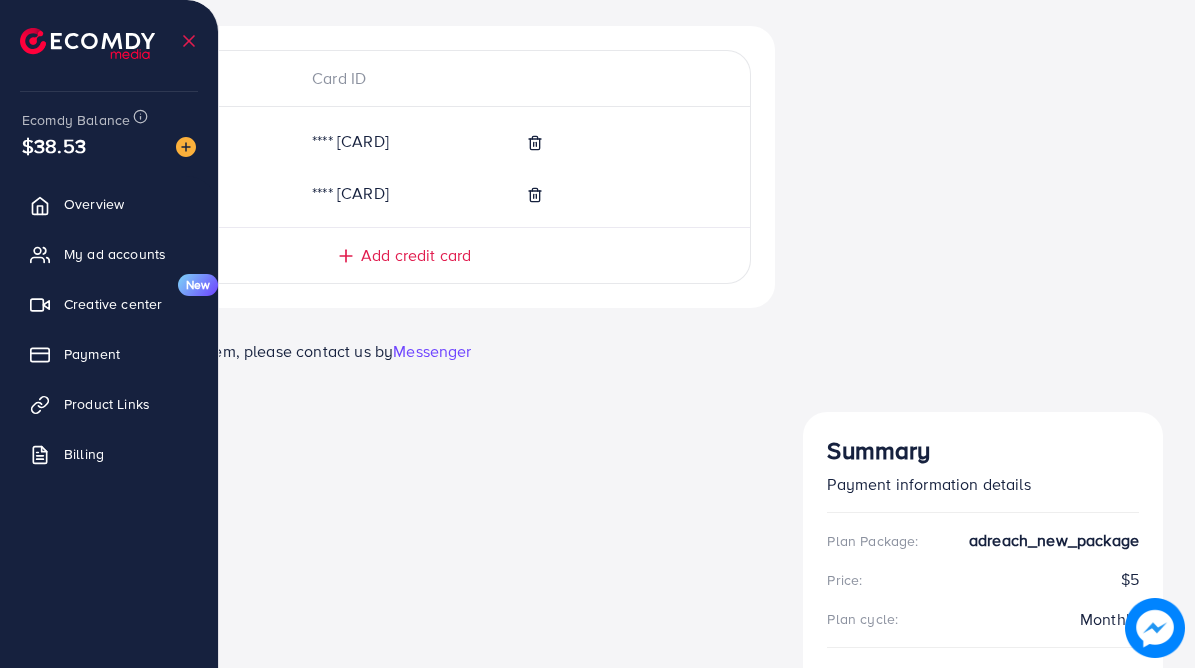 scroll, scrollTop: 107, scrollLeft: 0, axis: vertical 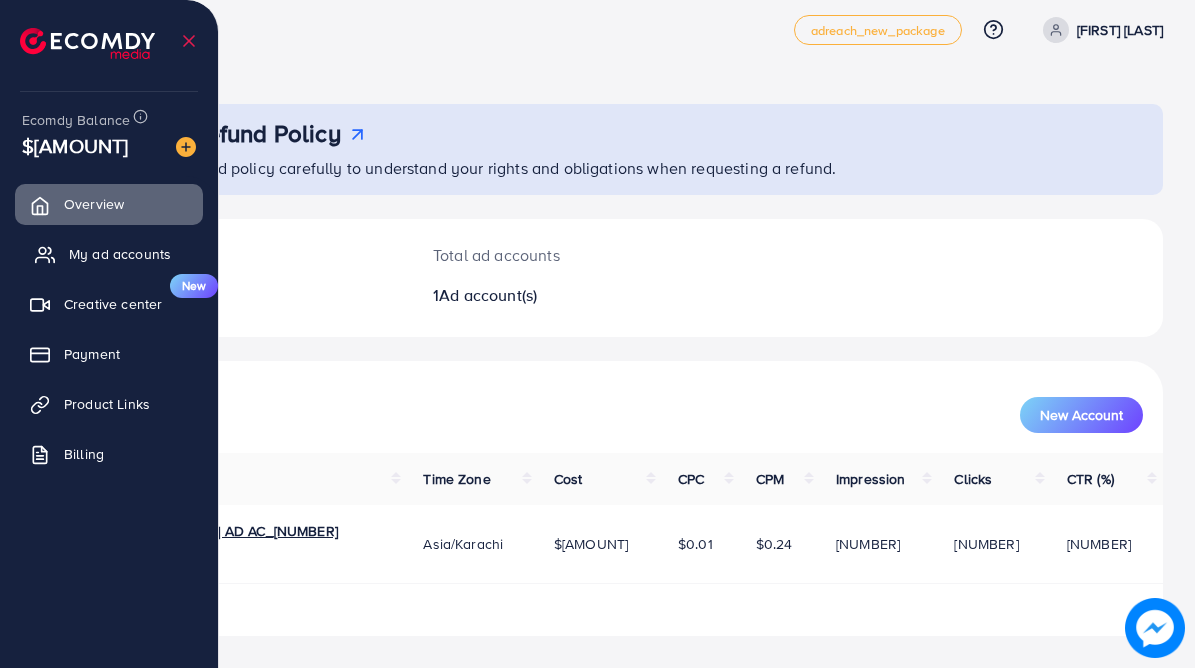 click on "My ad accounts" at bounding box center [109, 254] 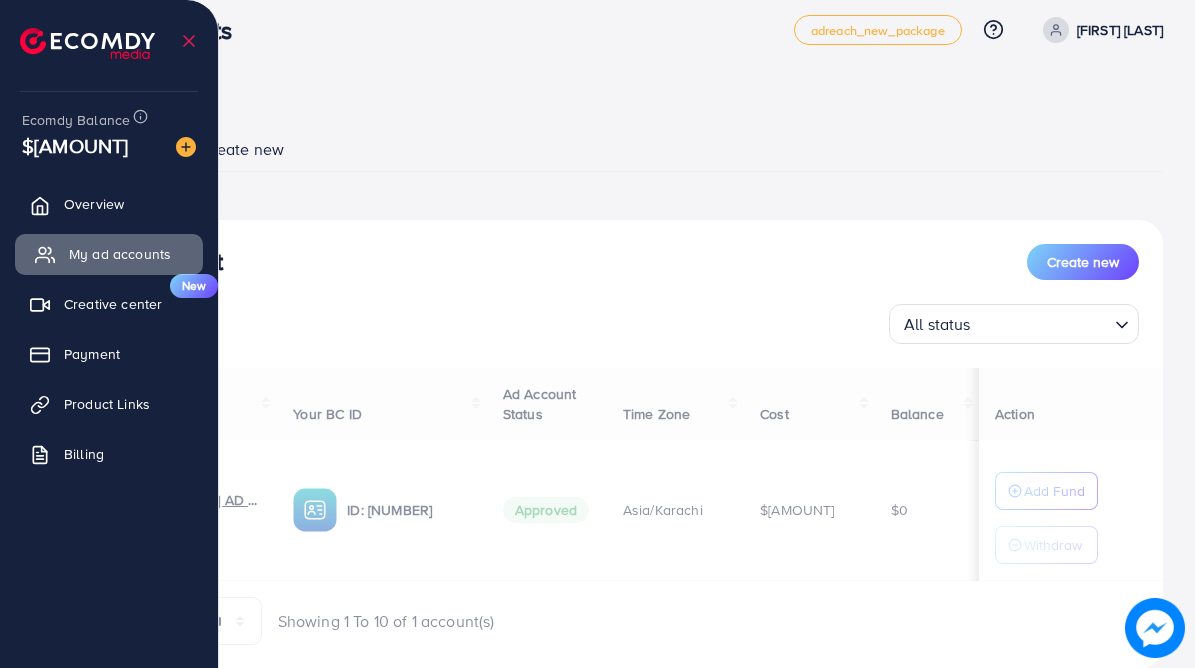 scroll, scrollTop: 0, scrollLeft: 0, axis: both 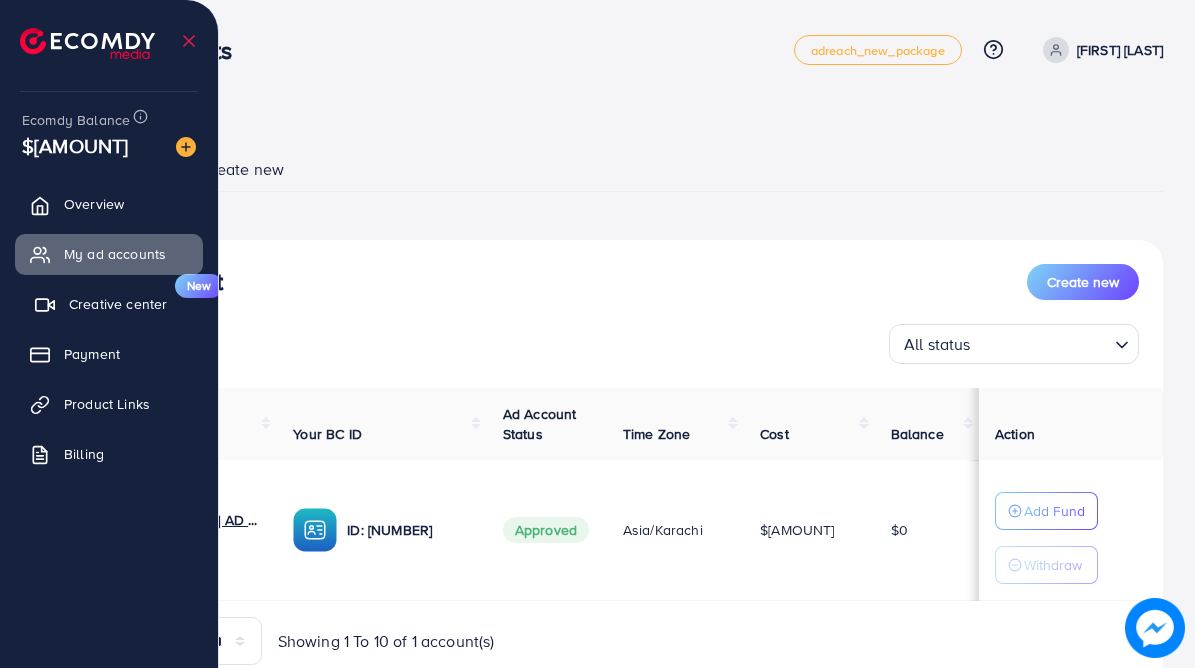 click on "Creative center" at bounding box center (118, 304) 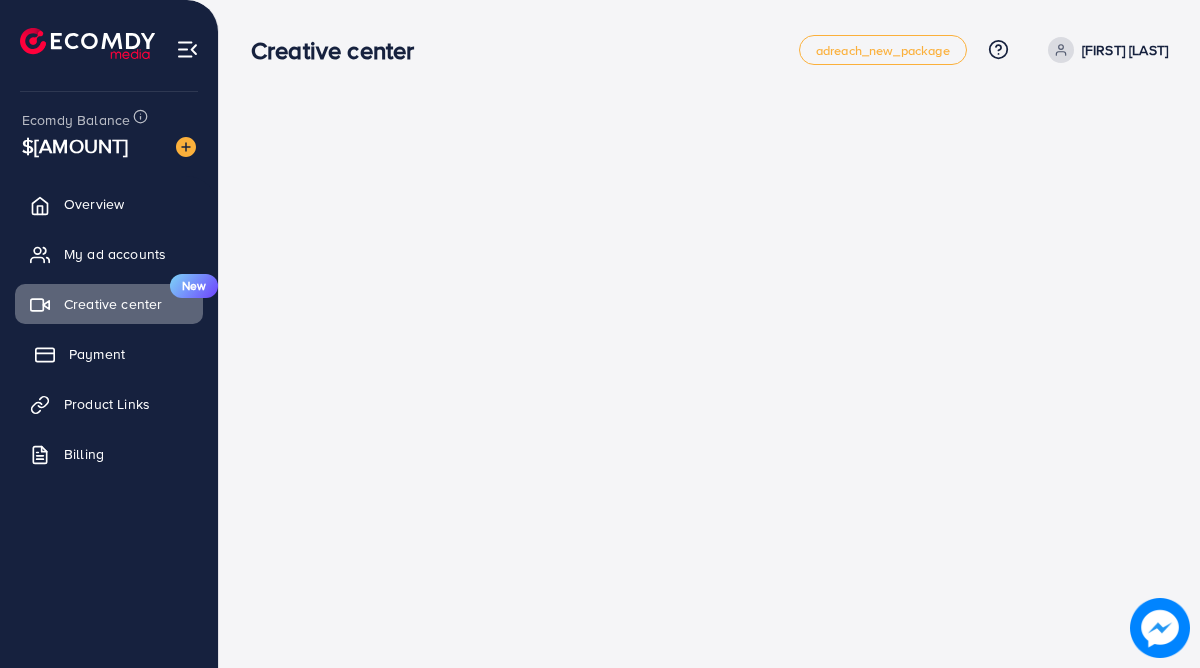 click on "Payment" at bounding box center (97, 354) 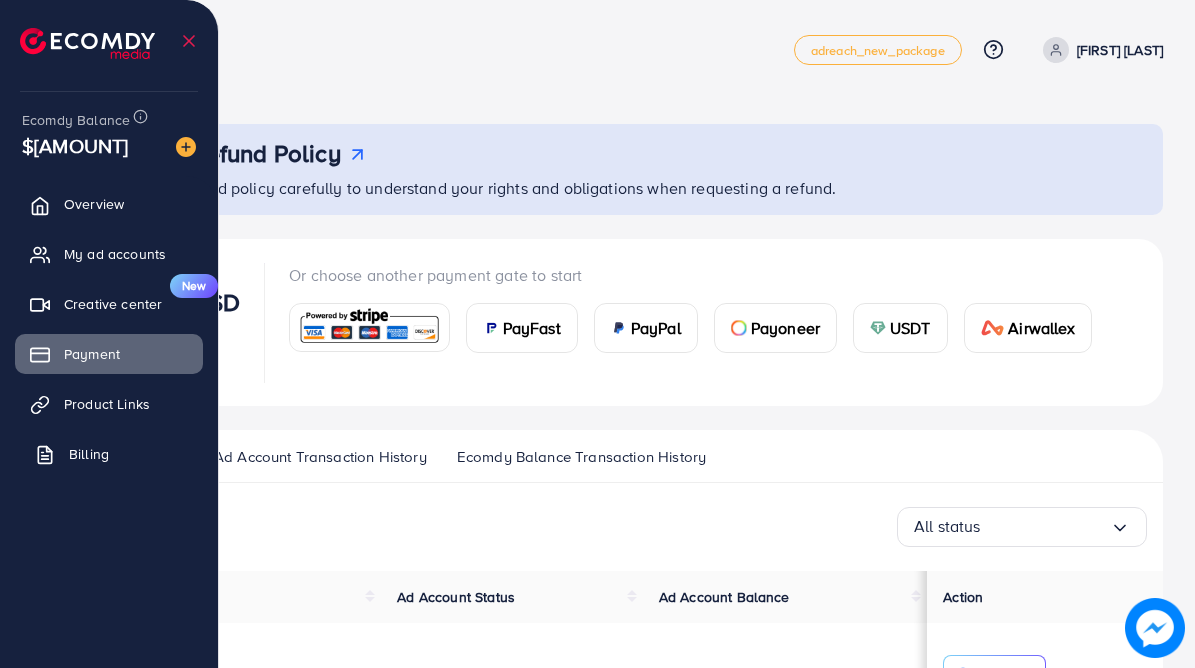 click on "Billing" at bounding box center [109, 454] 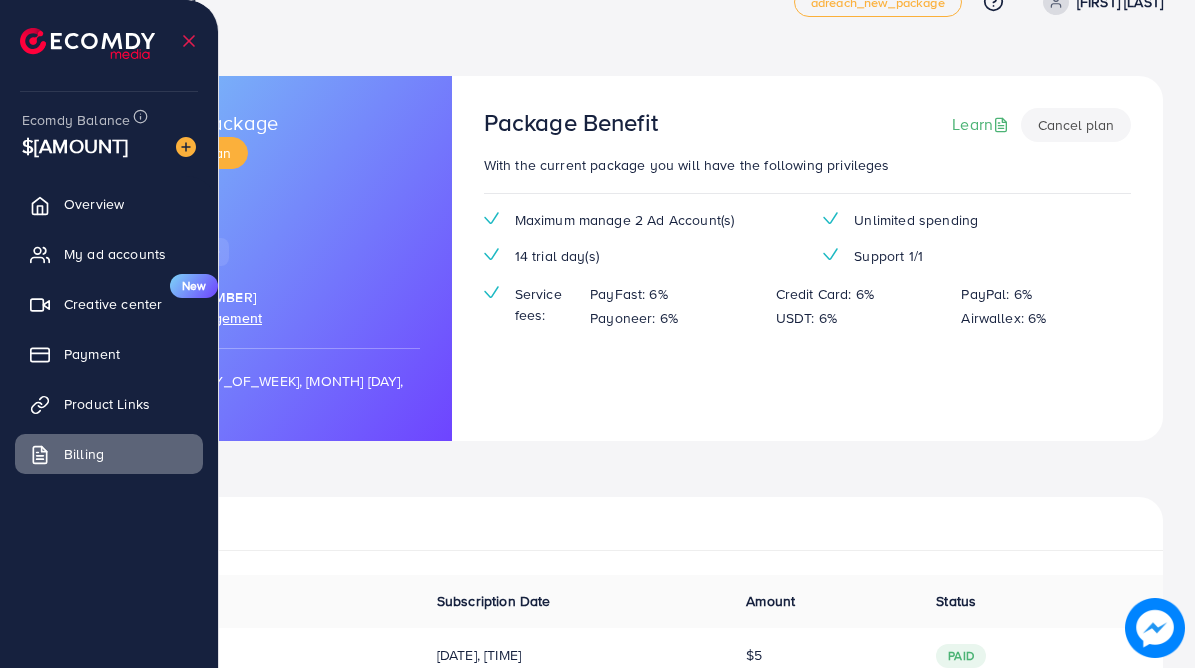 scroll, scrollTop: 0, scrollLeft: 0, axis: both 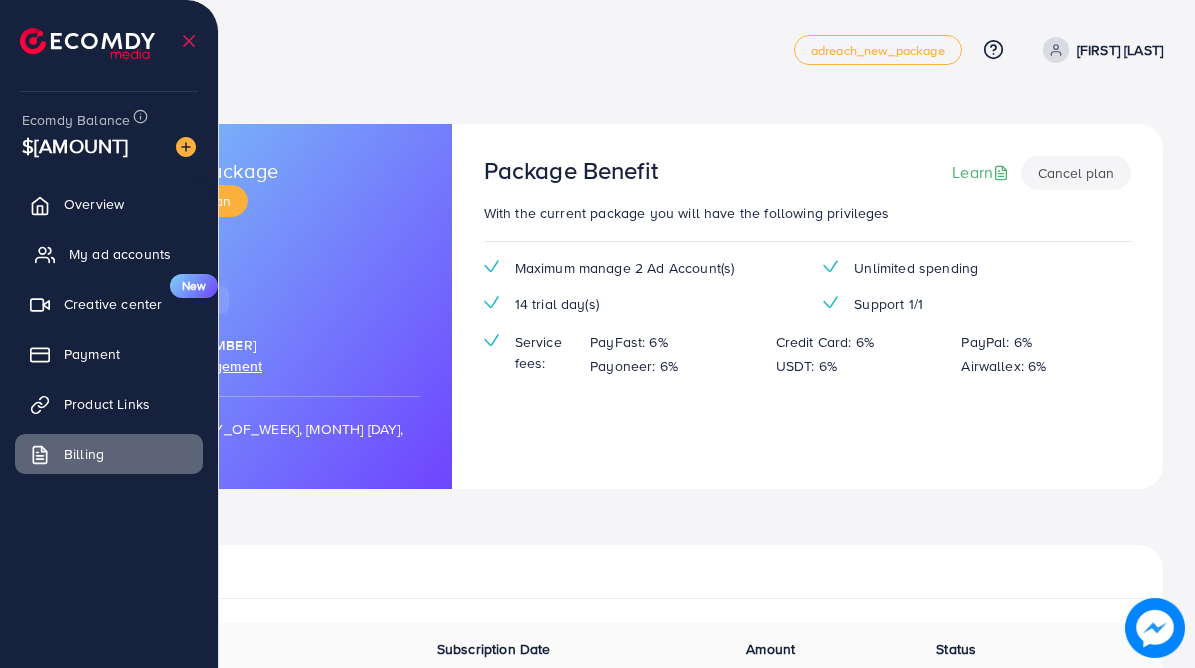 click on "My ad accounts" at bounding box center (120, 254) 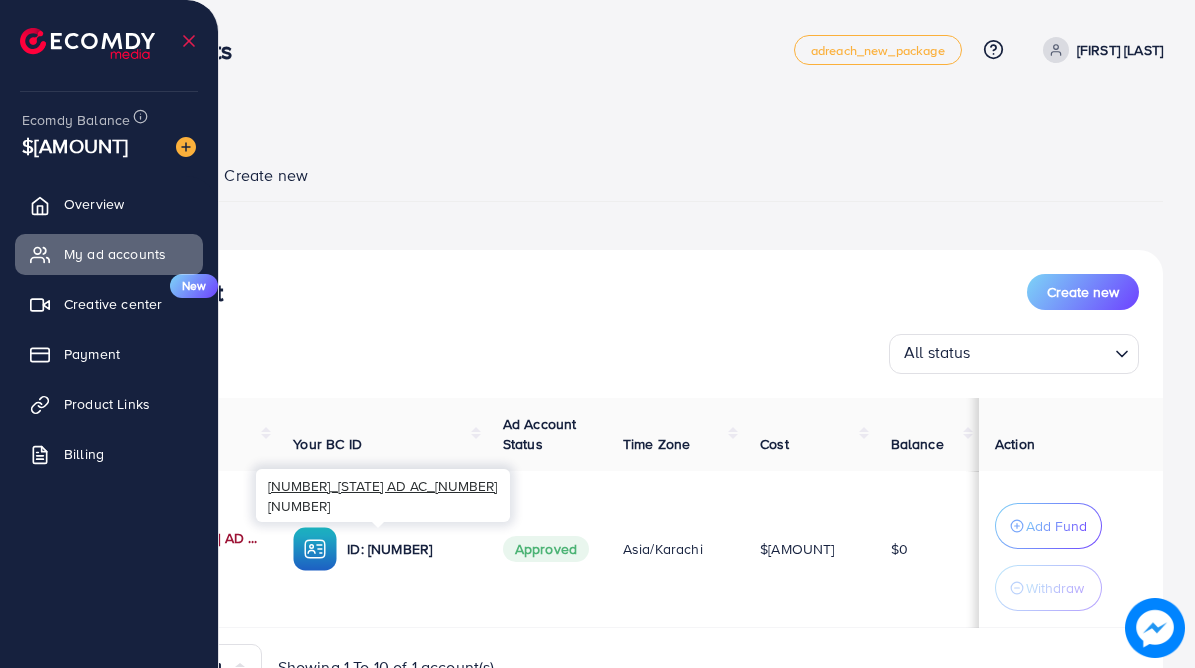 click on "1021974_NYA AD AC_1733810472009" at bounding box center (181, 538) 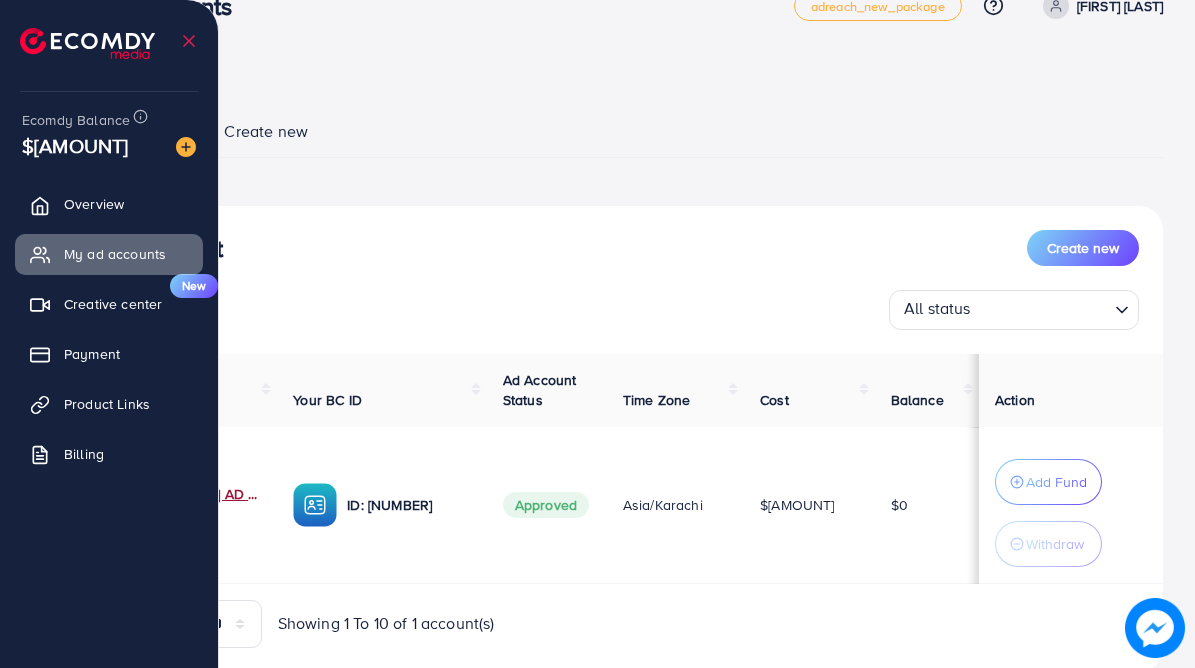 scroll, scrollTop: 72, scrollLeft: 0, axis: vertical 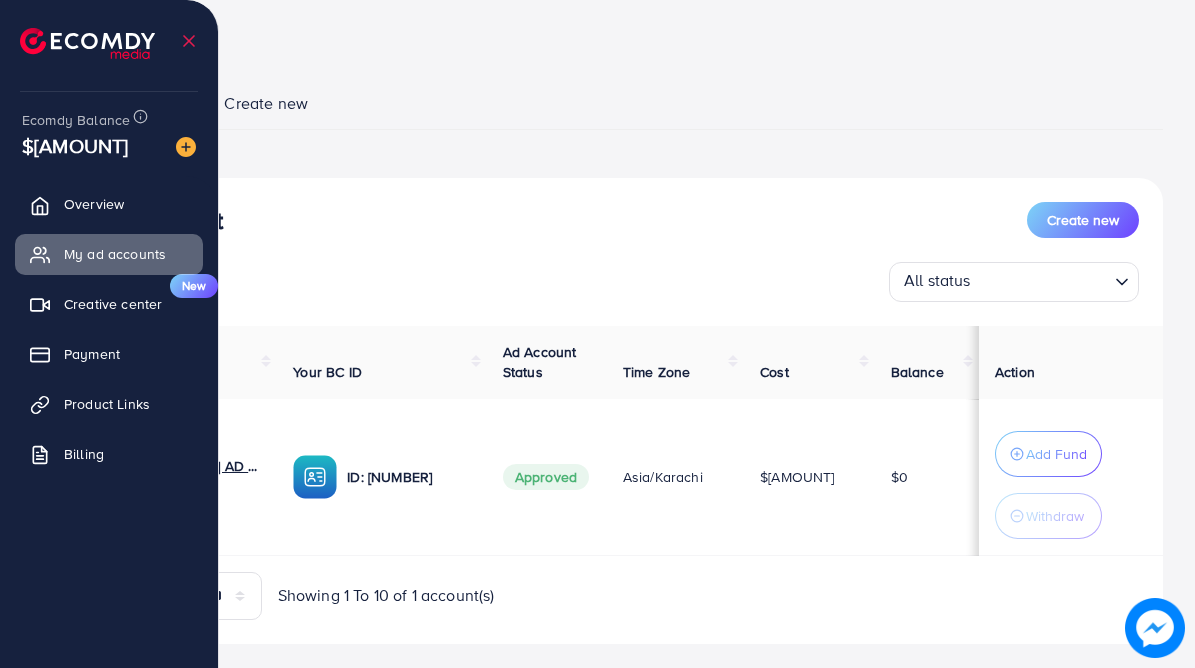 click at bounding box center [315, 477] 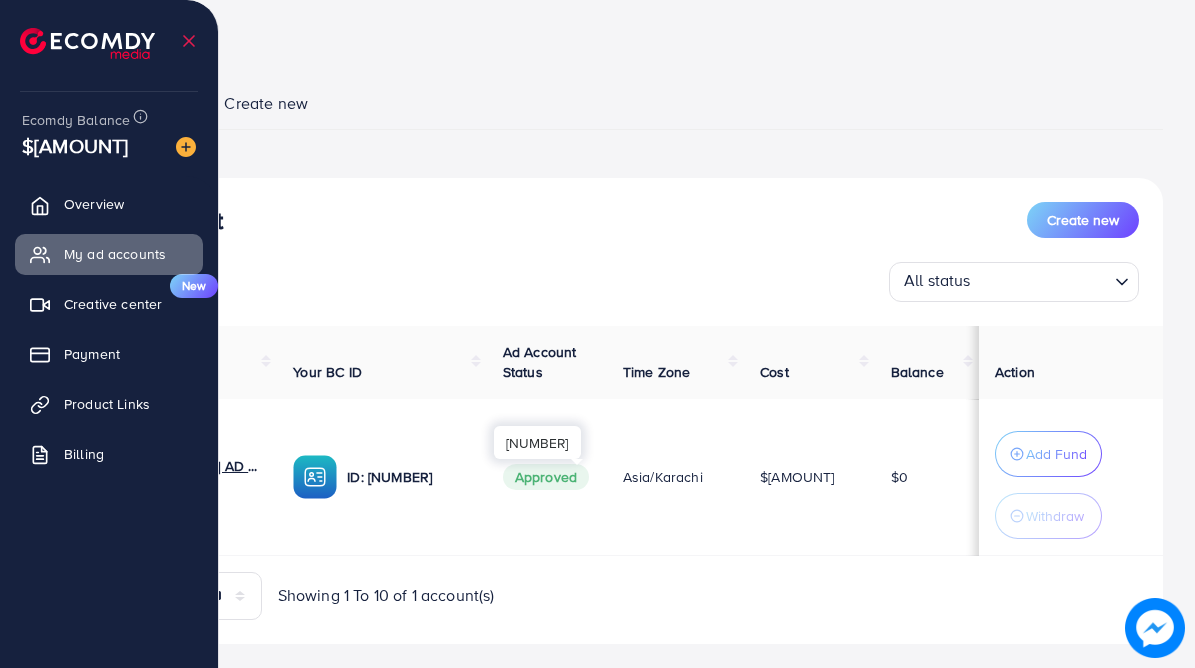 click on "ID: [USERID]" at bounding box center [409, 477] 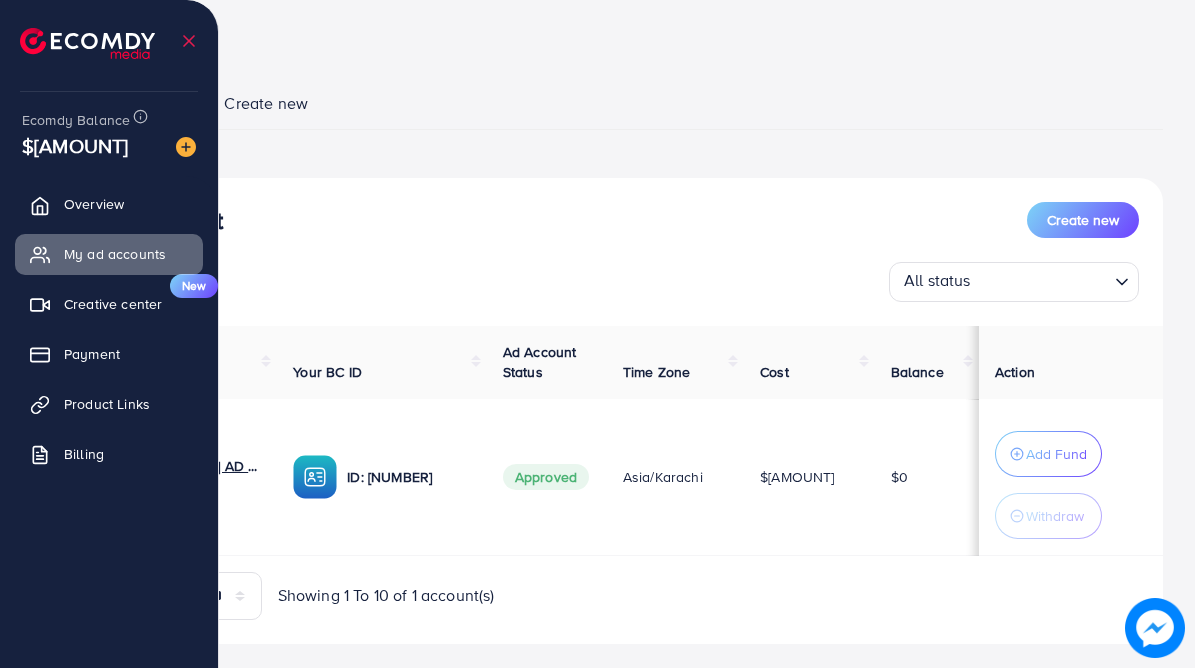 click on "Approved" at bounding box center [546, 477] 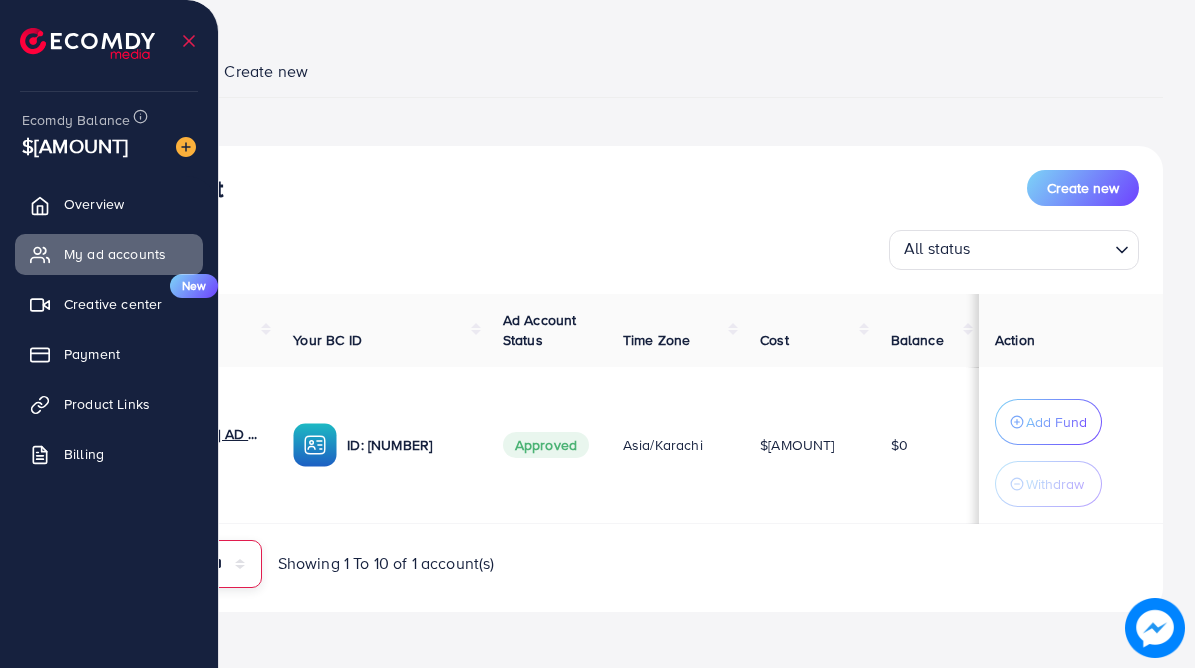 click on "** ** ** ***" at bounding box center [227, 564] 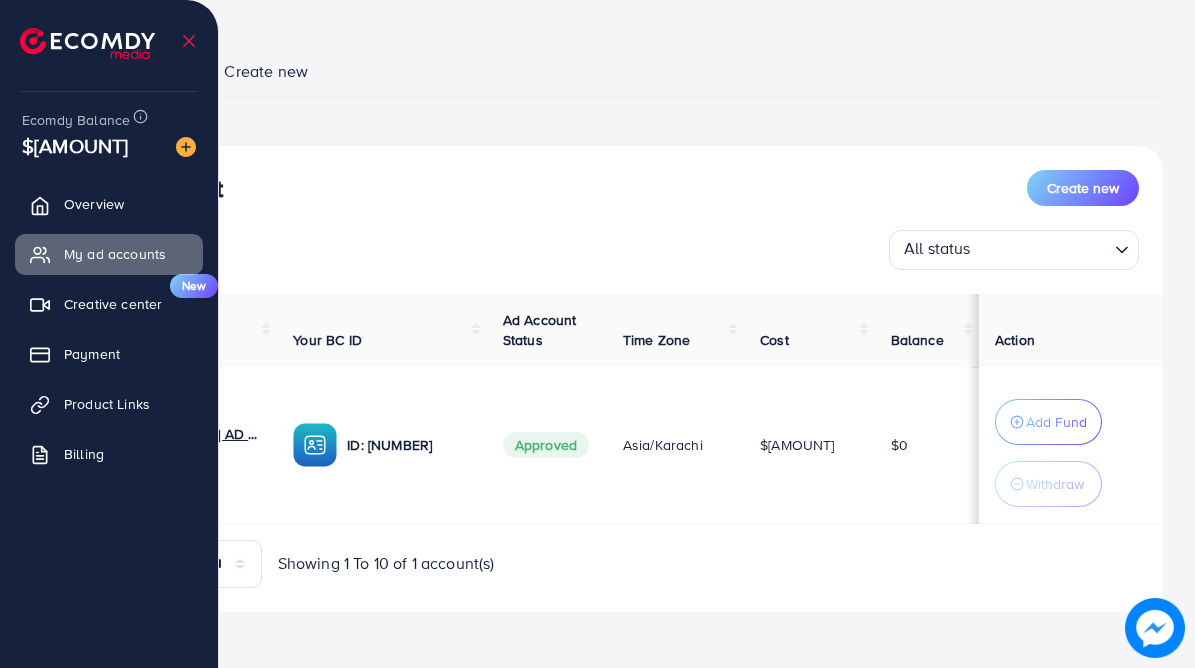 click on "Create new" at bounding box center (266, 71) 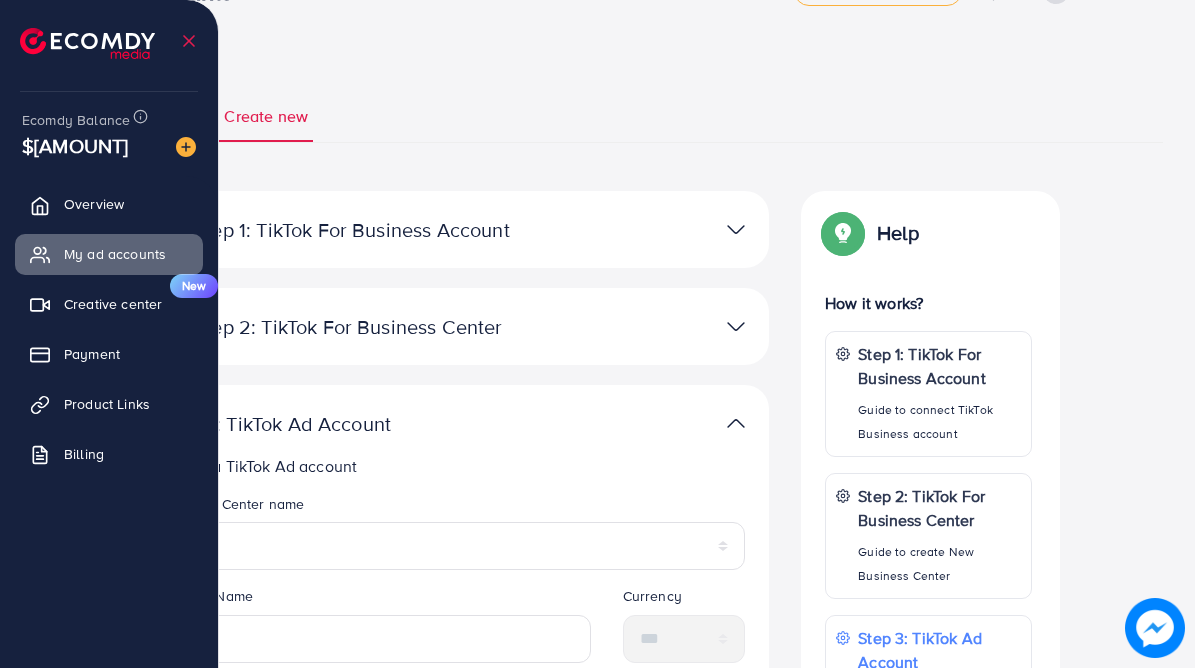 scroll, scrollTop: 63, scrollLeft: 0, axis: vertical 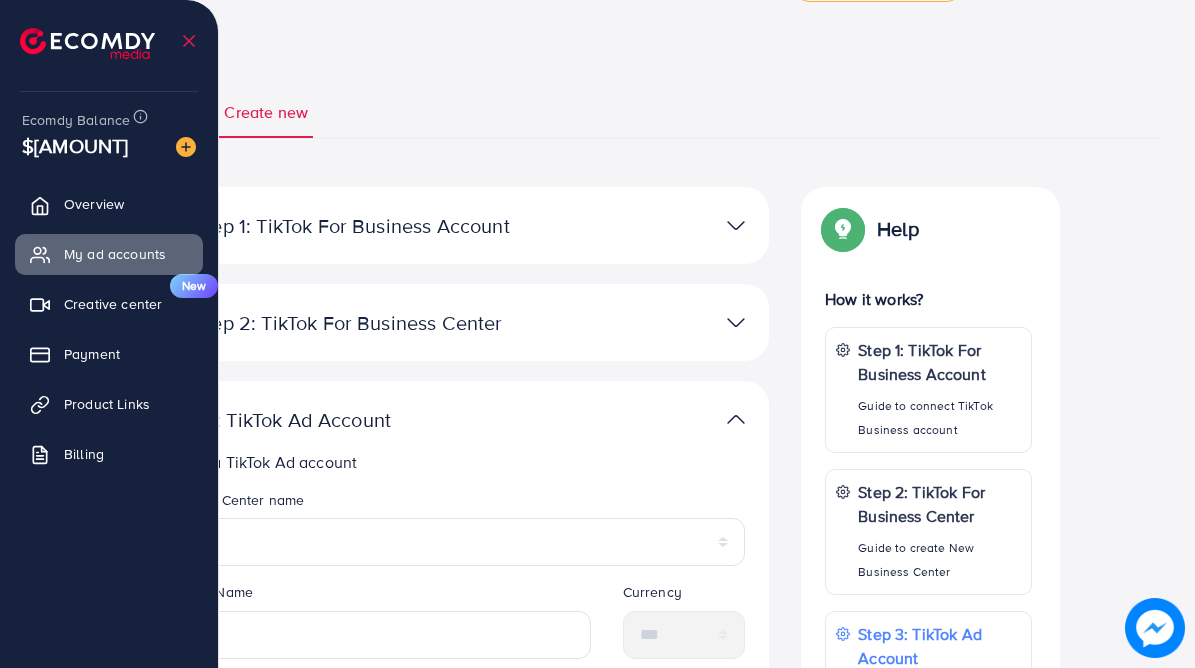 click at bounding box center (658, 225) 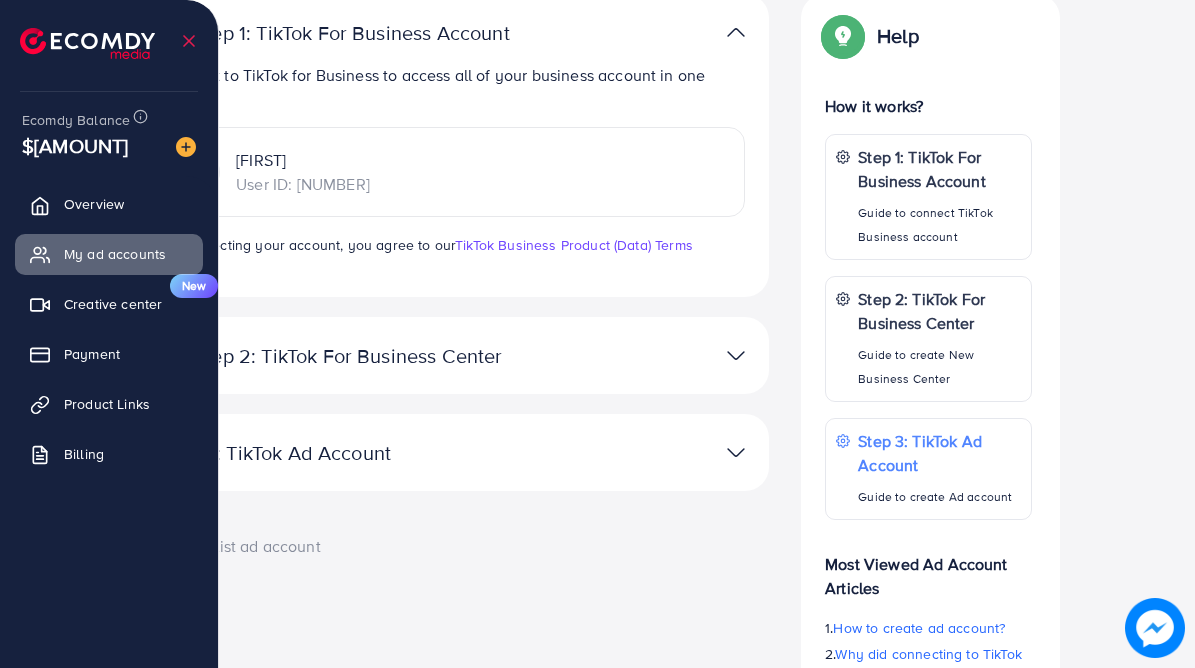 scroll, scrollTop: 259, scrollLeft: 0, axis: vertical 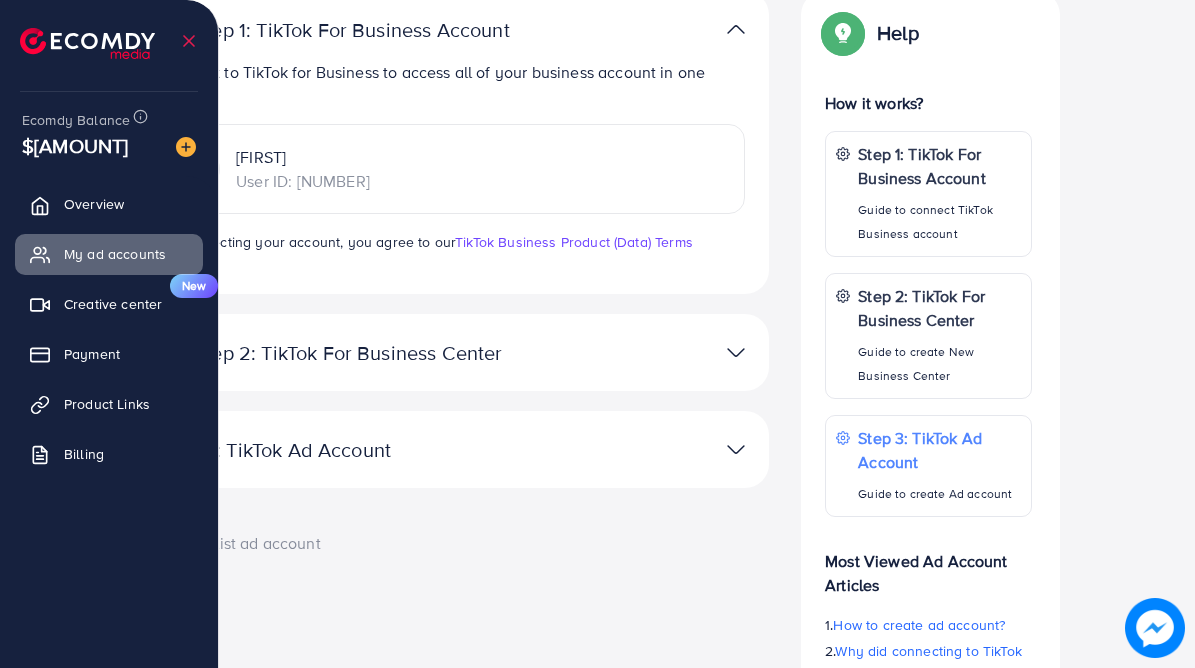 click on "Step 2: TikTok For Business Center" at bounding box center [349, 353] 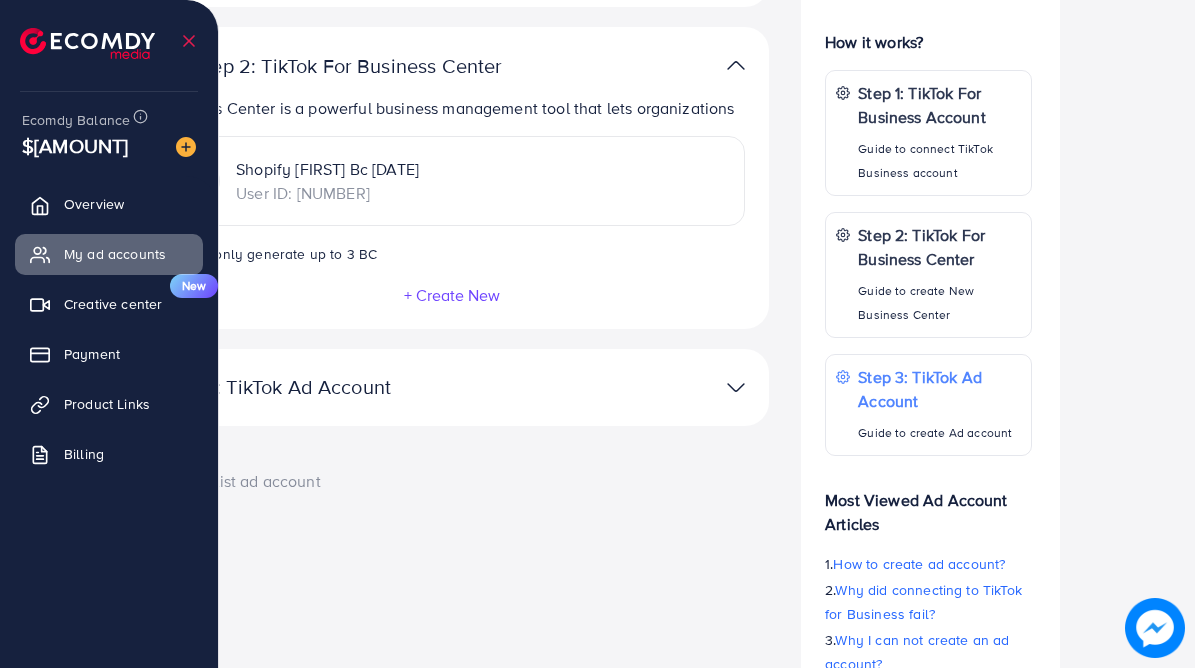 scroll, scrollTop: 323, scrollLeft: 0, axis: vertical 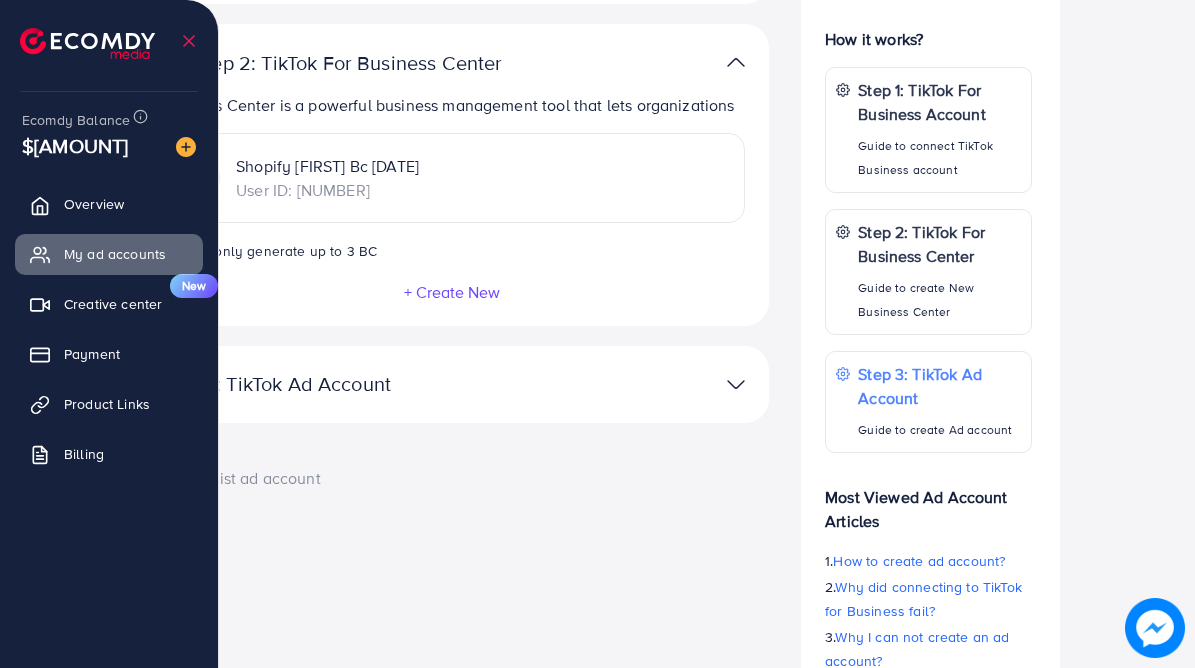 click on "**********" at bounding box center (452, 384) 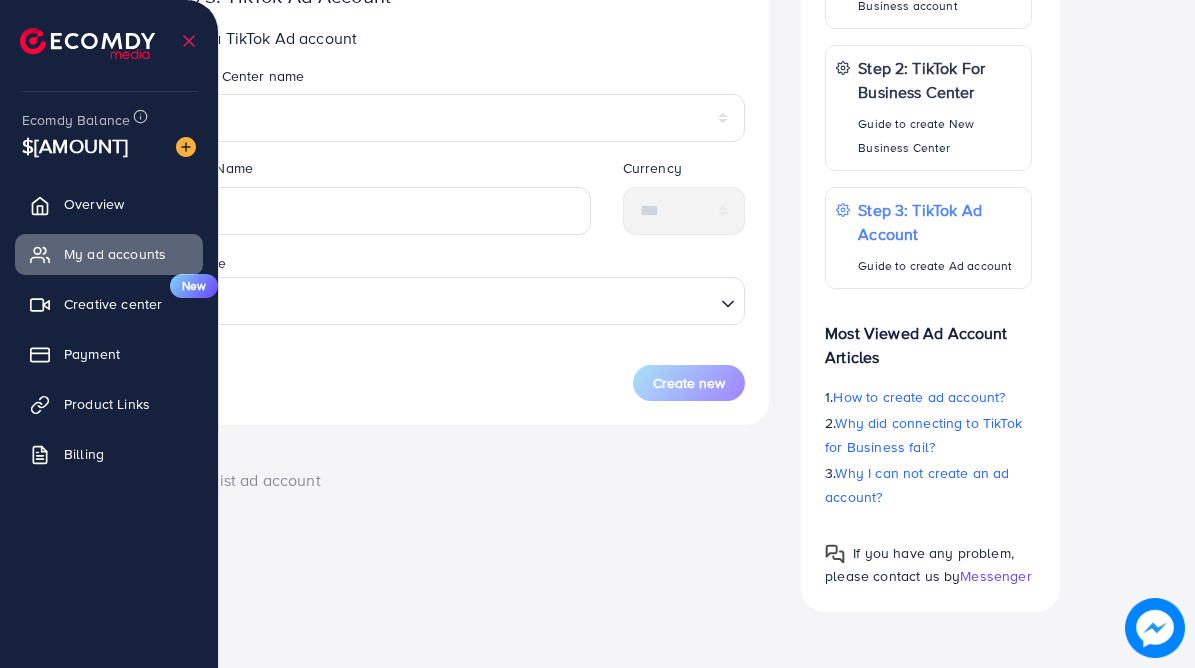 scroll, scrollTop: 555, scrollLeft: 0, axis: vertical 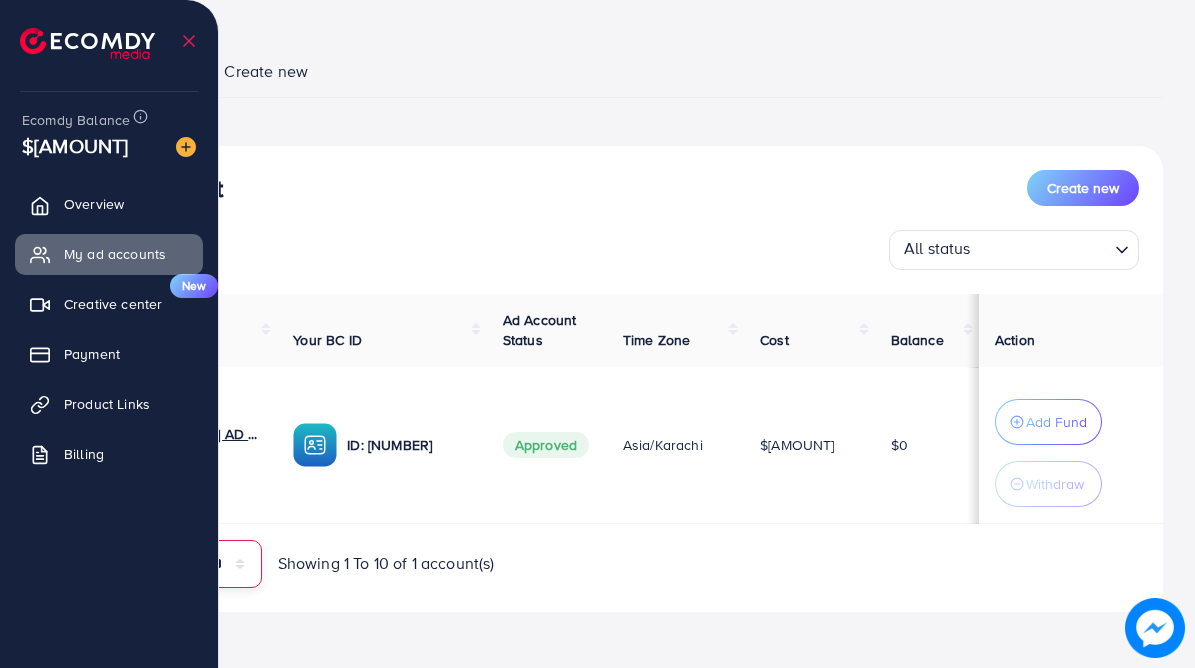 click on "** ** ** ***" at bounding box center [227, 564] 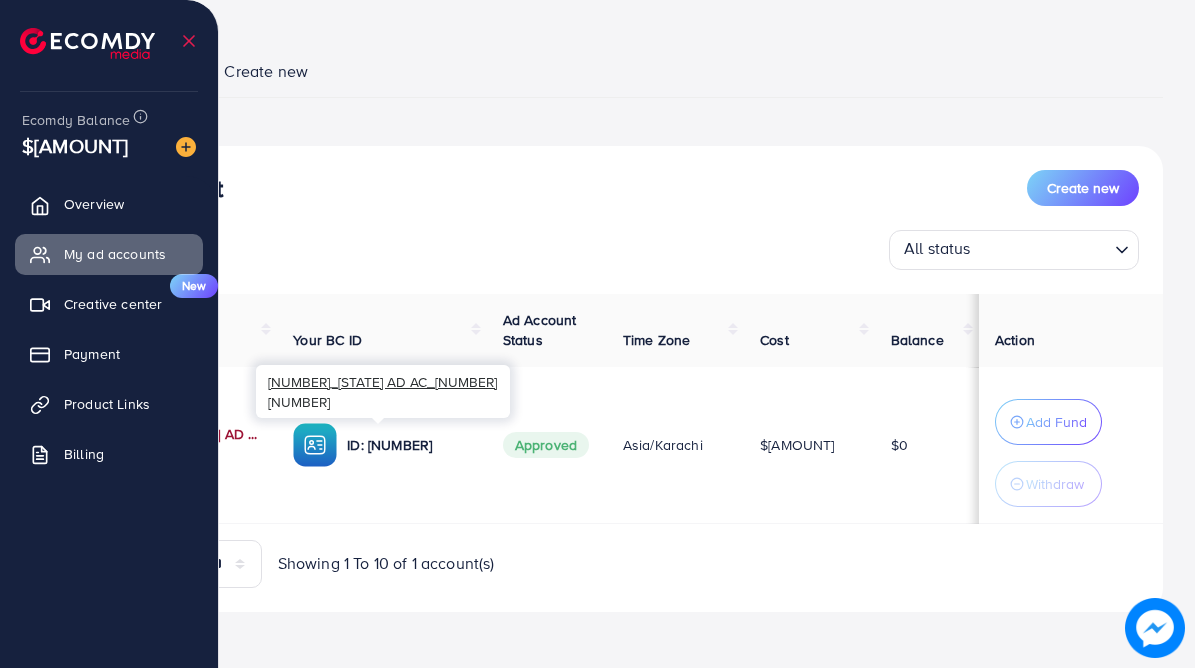 click on "1021974_NYA AD AC_1733810472009" at bounding box center (181, 434) 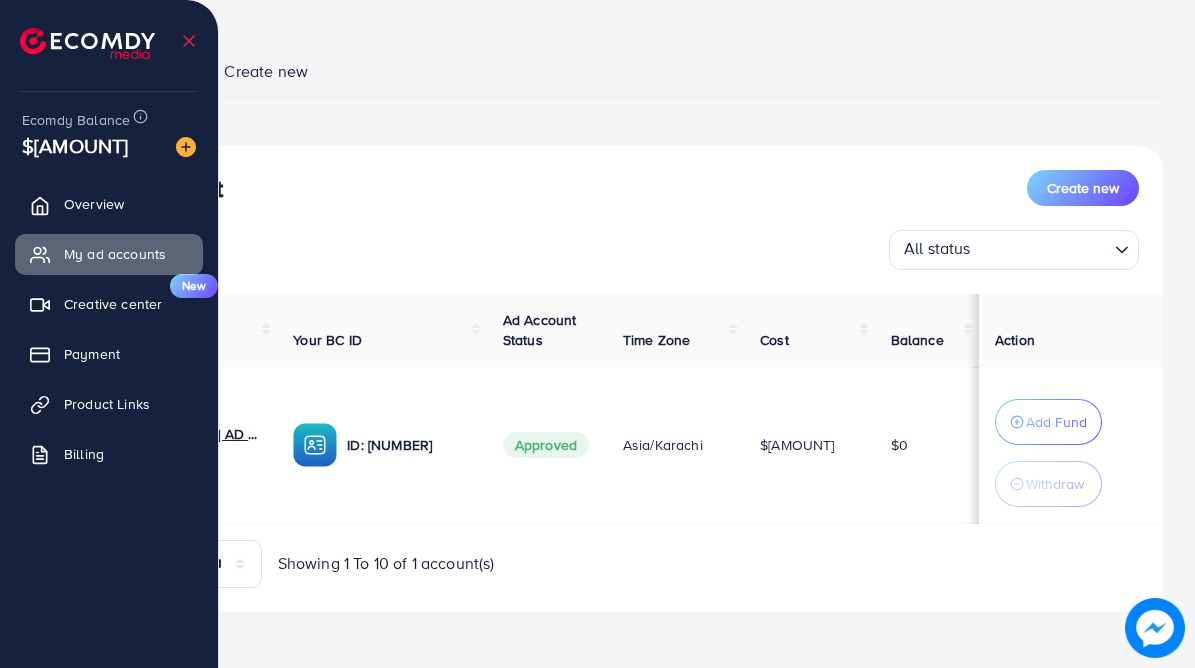 click at bounding box center (1155, 628) 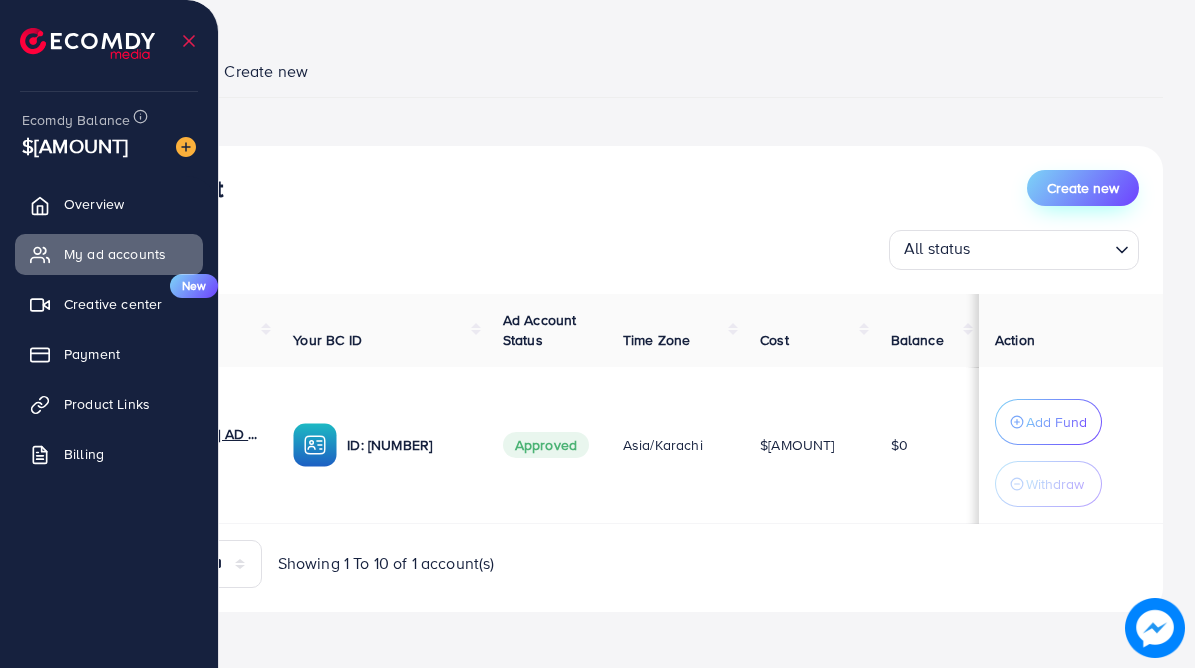 click on "Create new" at bounding box center (1083, 188) 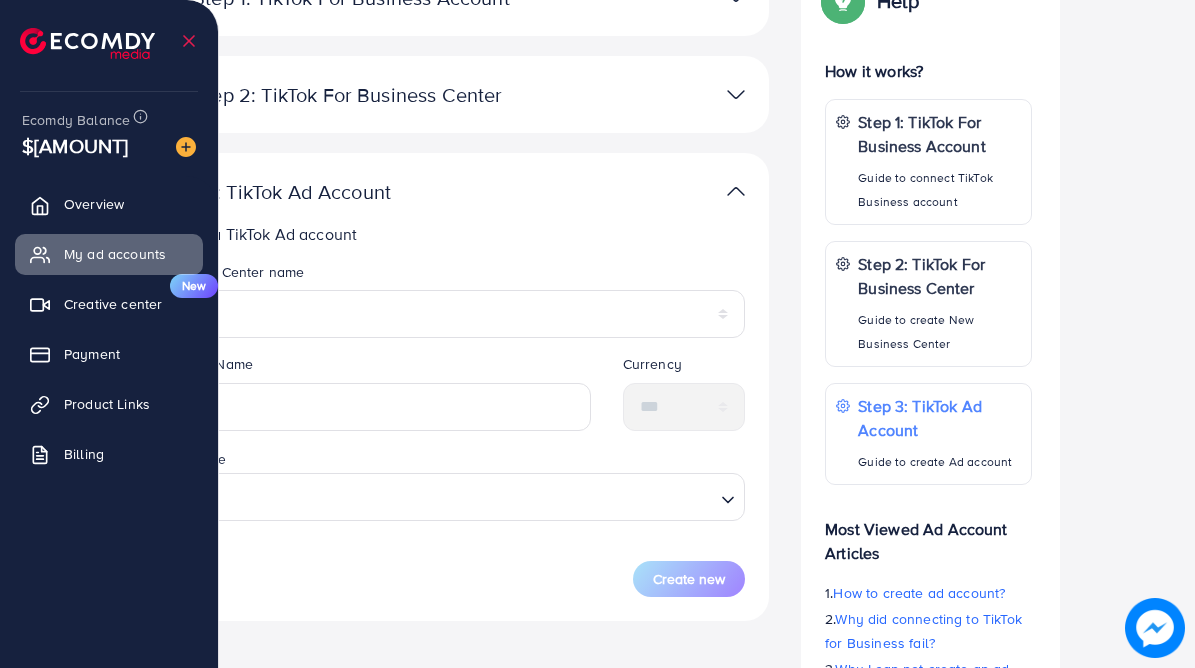 scroll, scrollTop: 294, scrollLeft: 0, axis: vertical 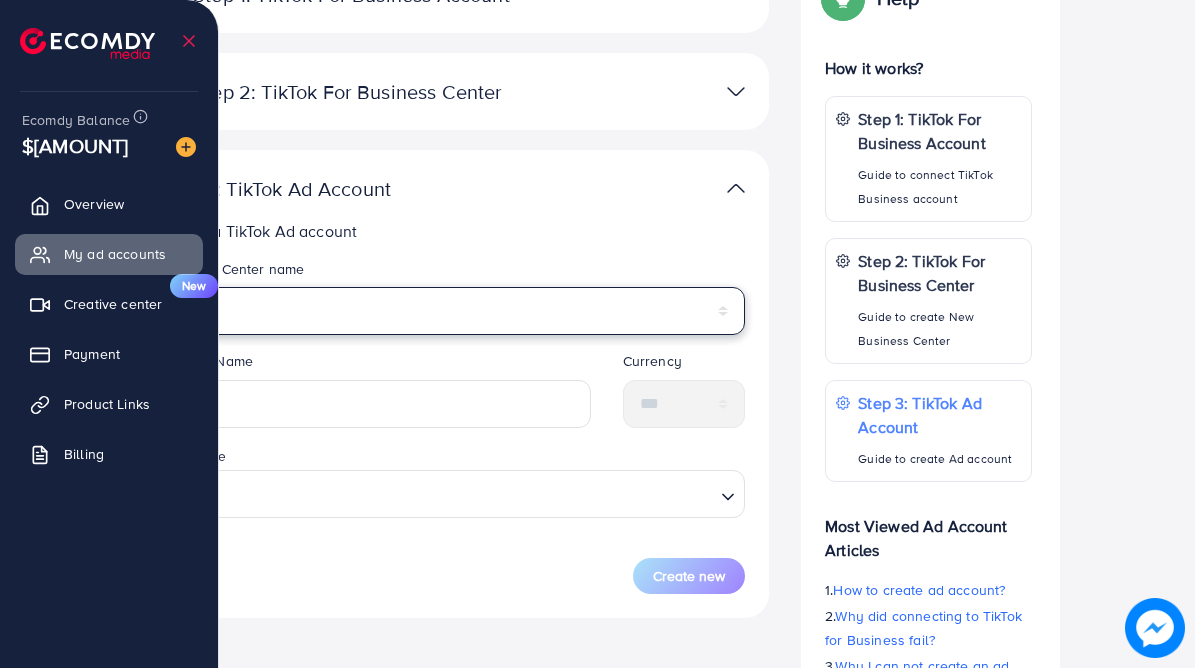 click on "**********" at bounding box center [452, 311] 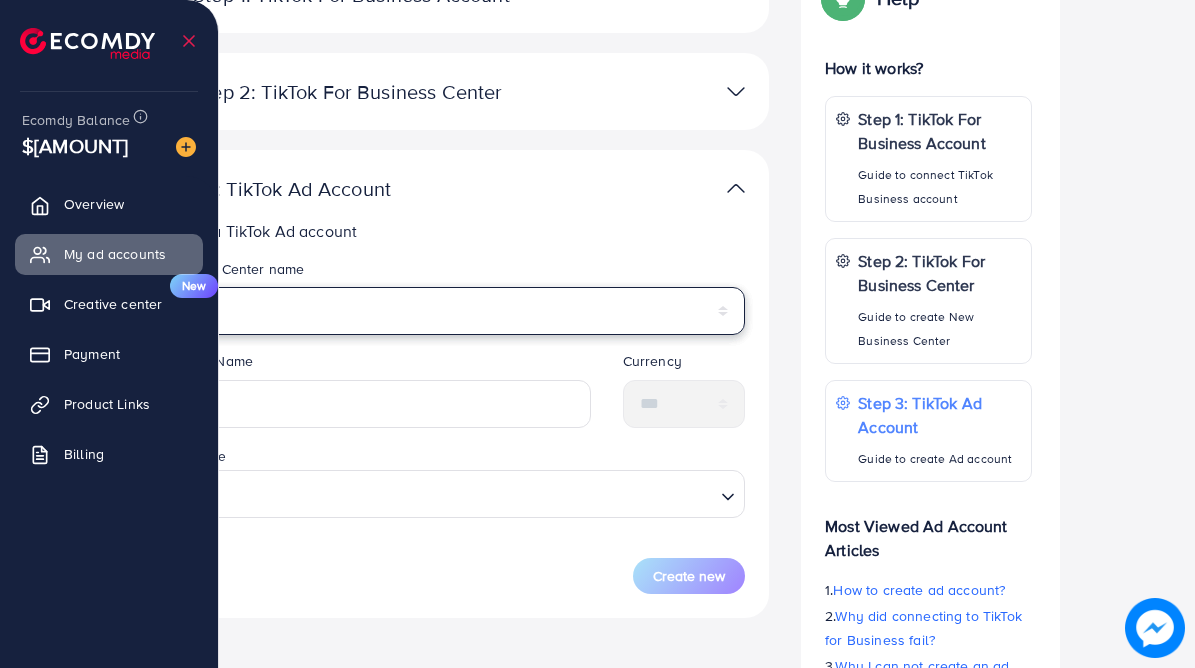 select on "**********" 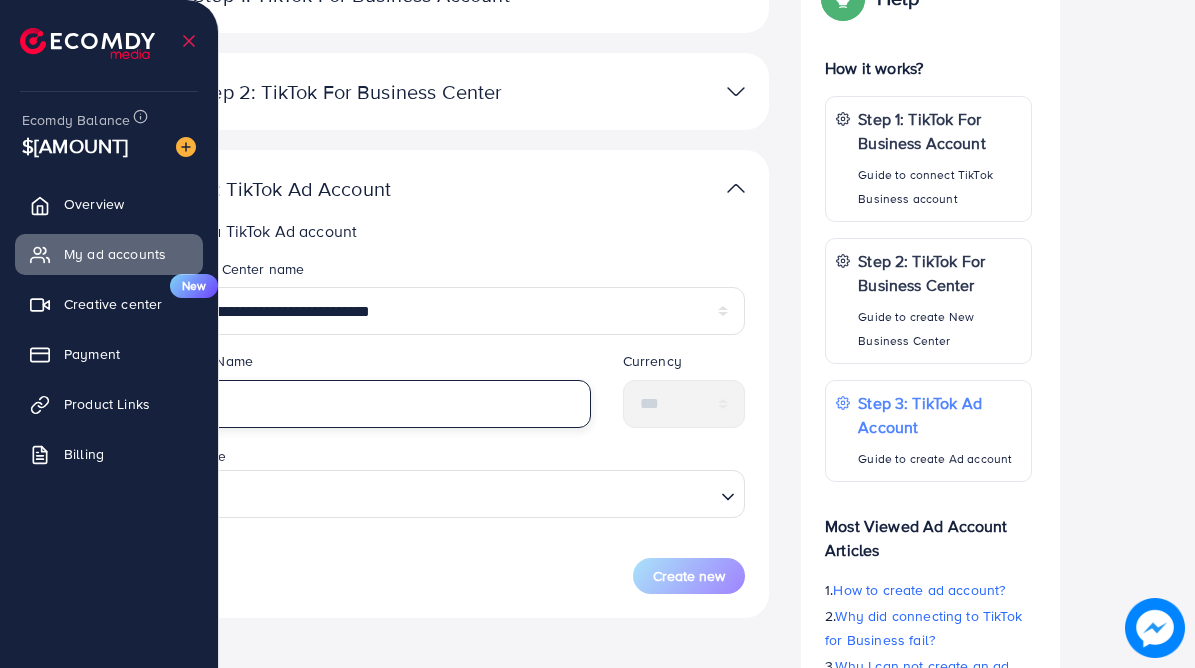click at bounding box center [375, 404] 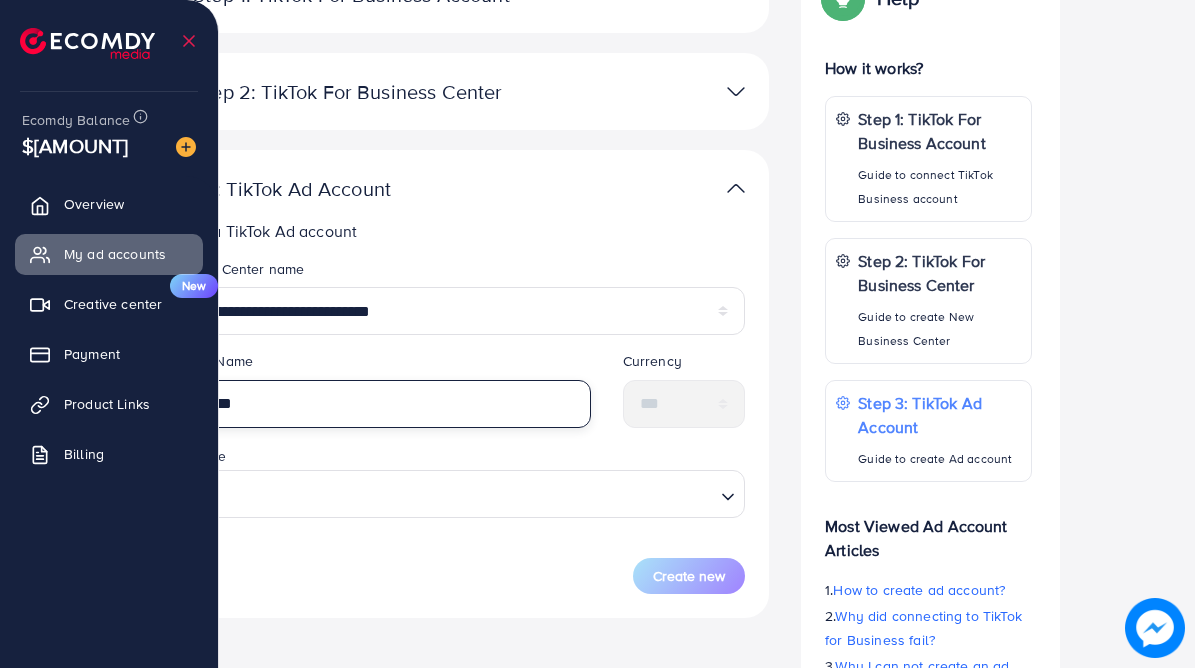 type on "*********" 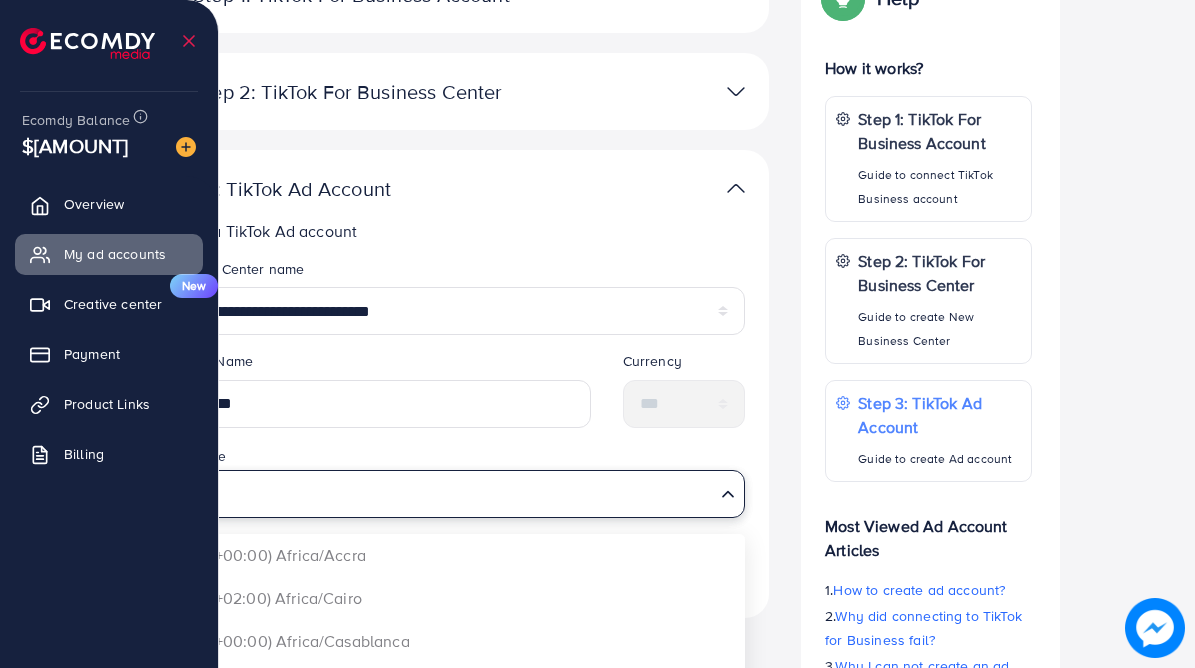 click at bounding box center (440, 494) 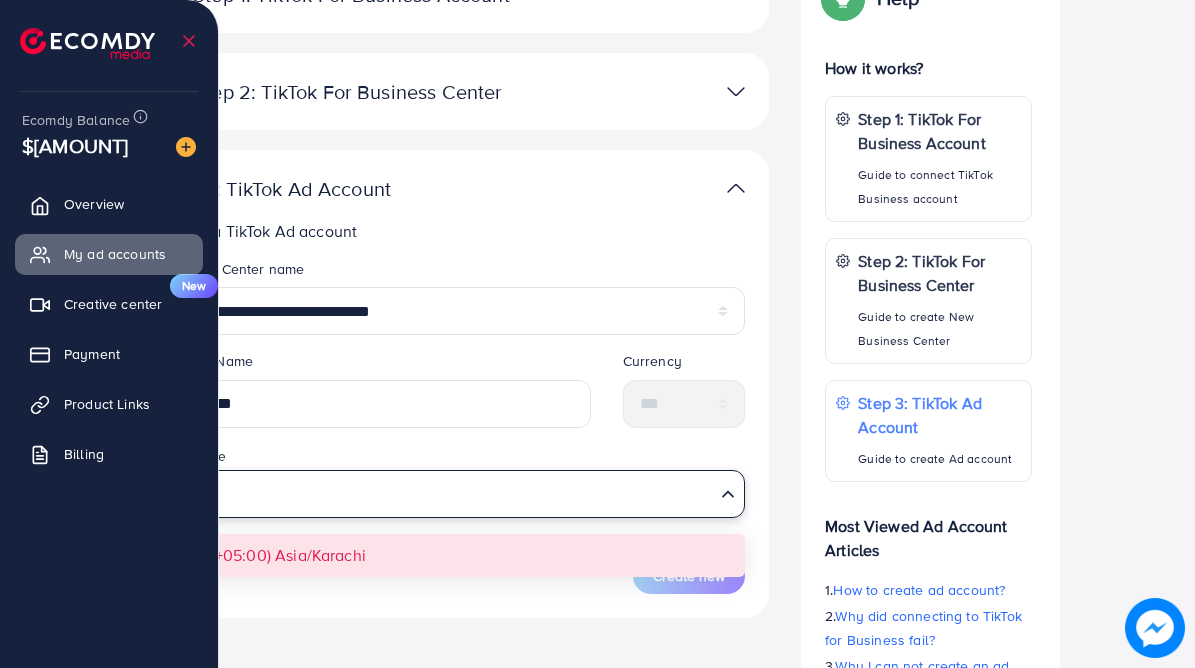 type on "****" 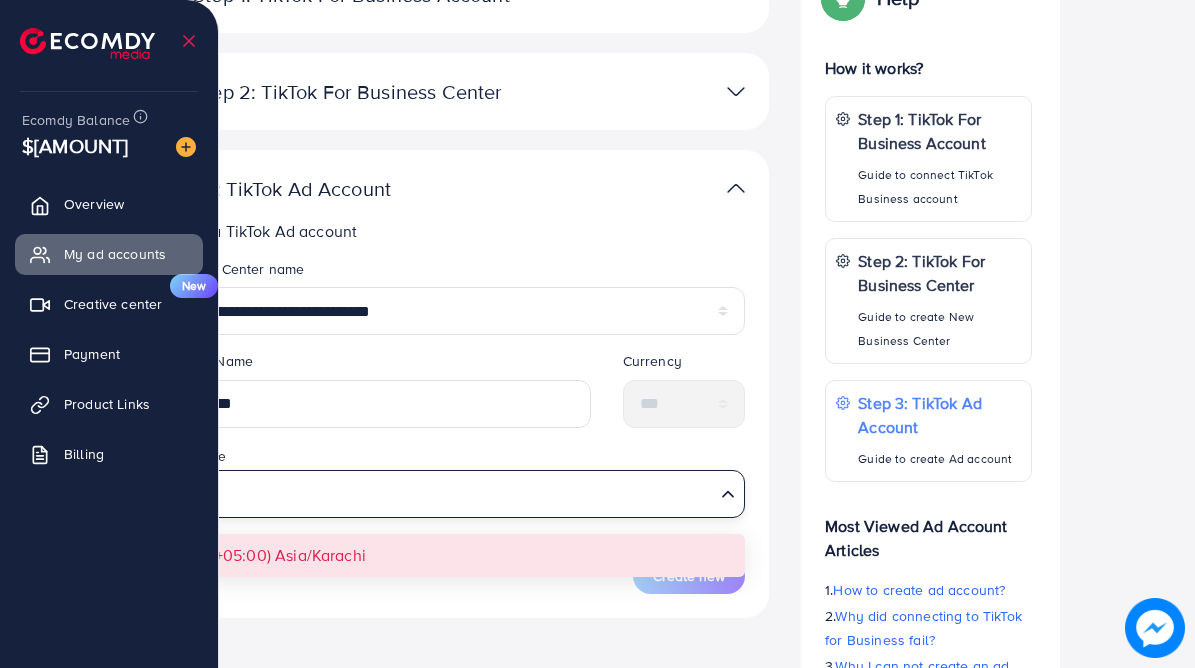 type 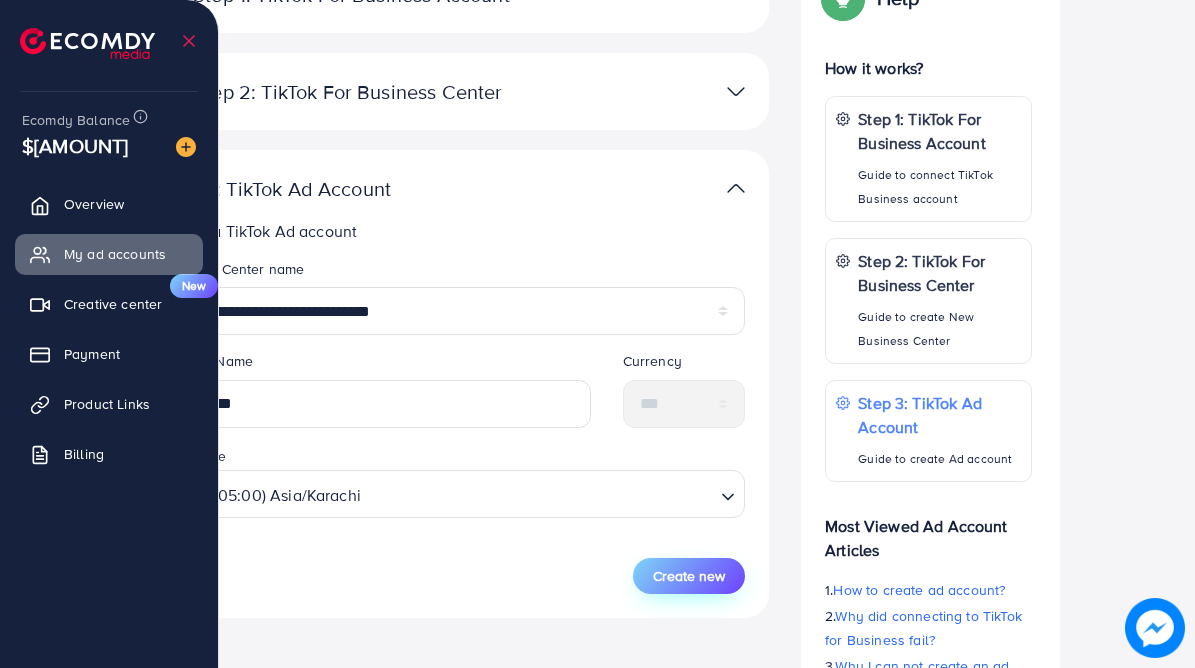 click on "Create new" at bounding box center [689, 576] 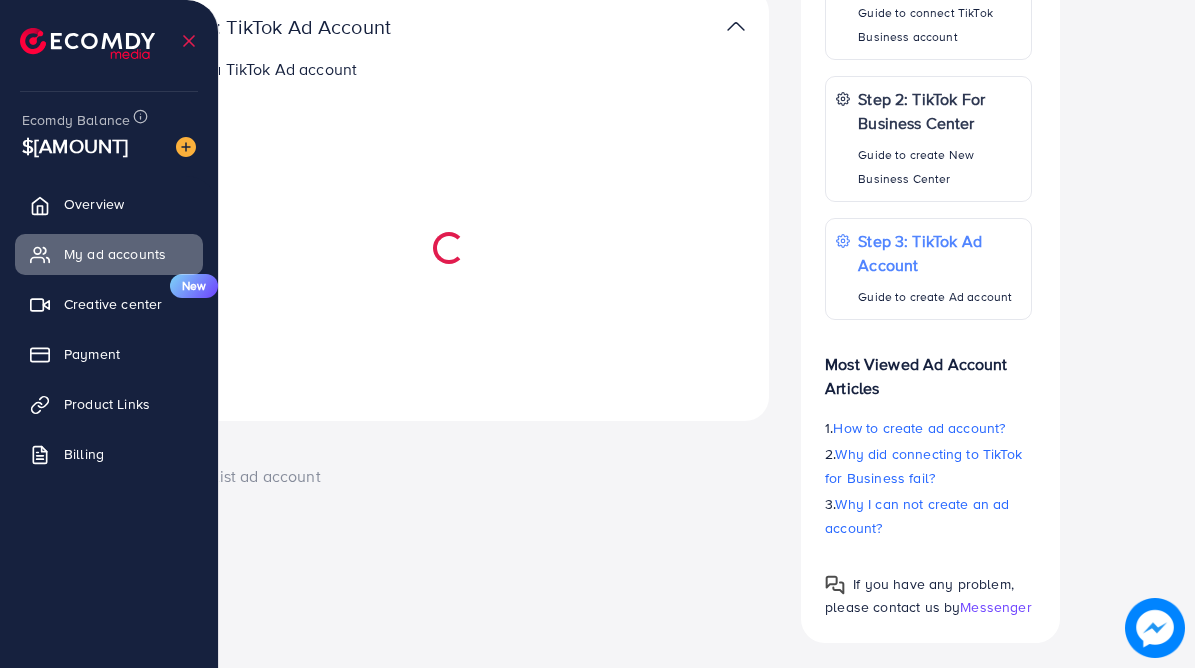 scroll, scrollTop: 474, scrollLeft: 0, axis: vertical 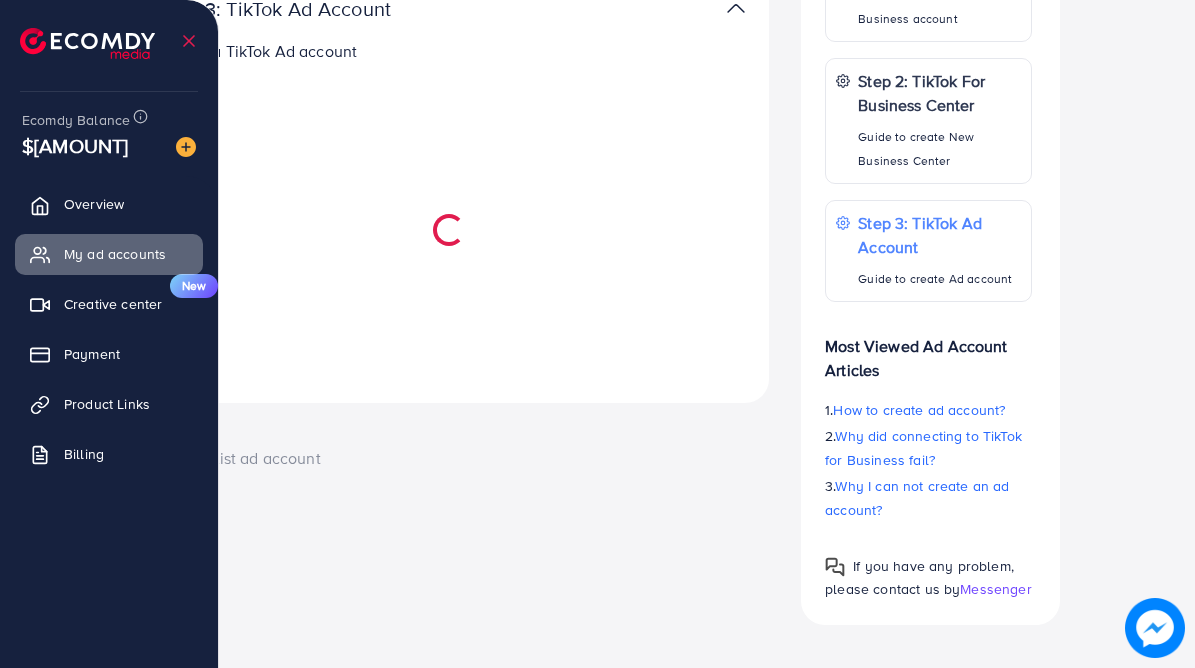 click on "Step 3: TikTok Ad Account   Create a TikTok Ad account" at bounding box center [452, 186] 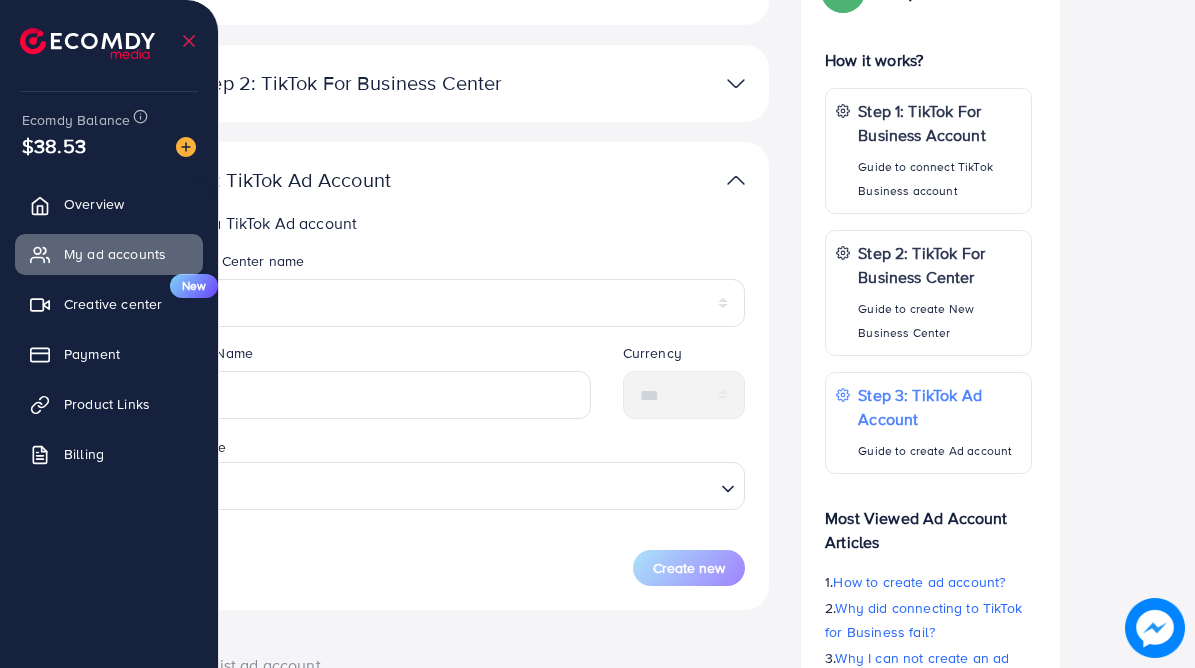 scroll, scrollTop: 293, scrollLeft: 0, axis: vertical 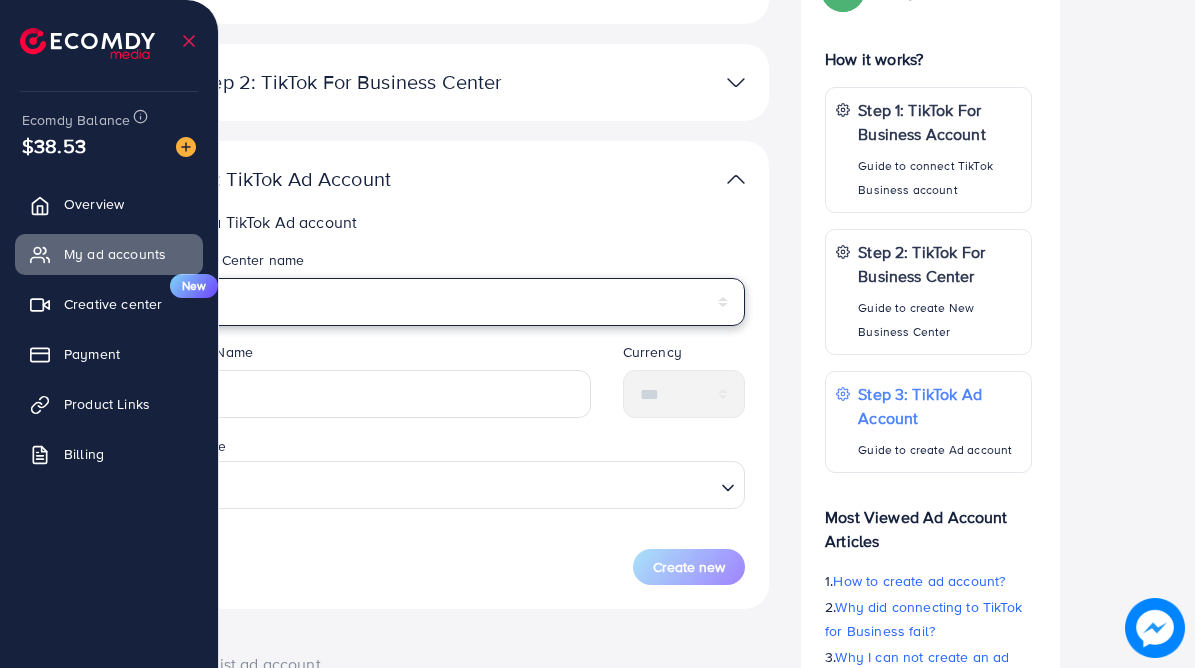 click on "**********" at bounding box center [452, 302] 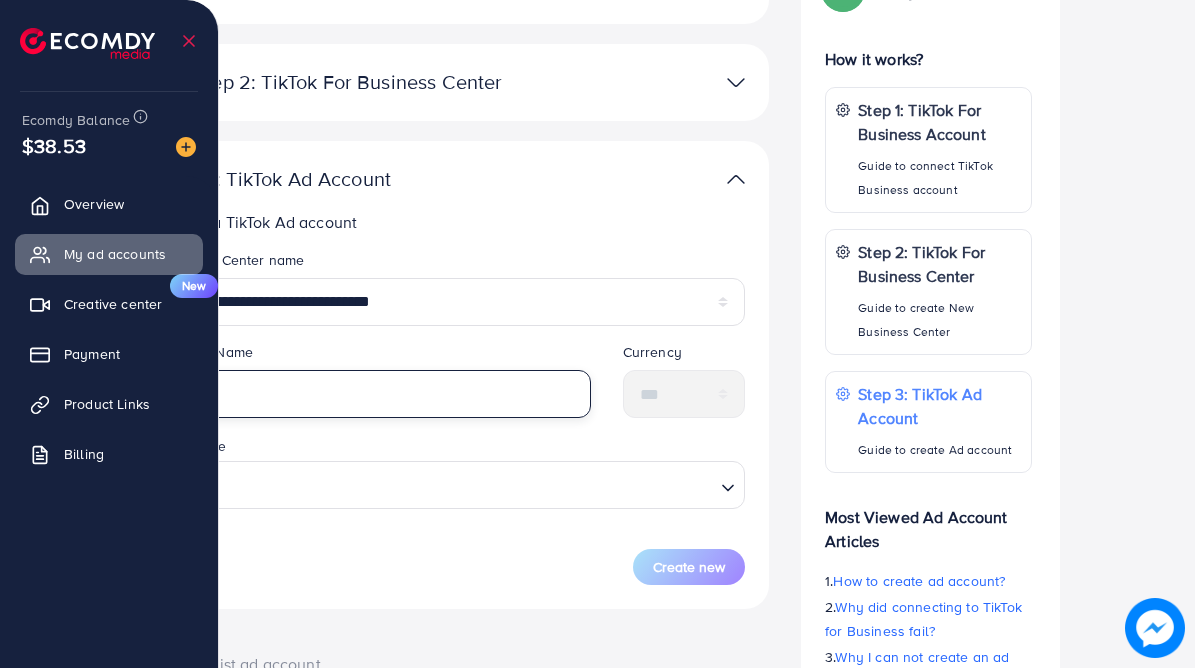 click at bounding box center [375, 394] 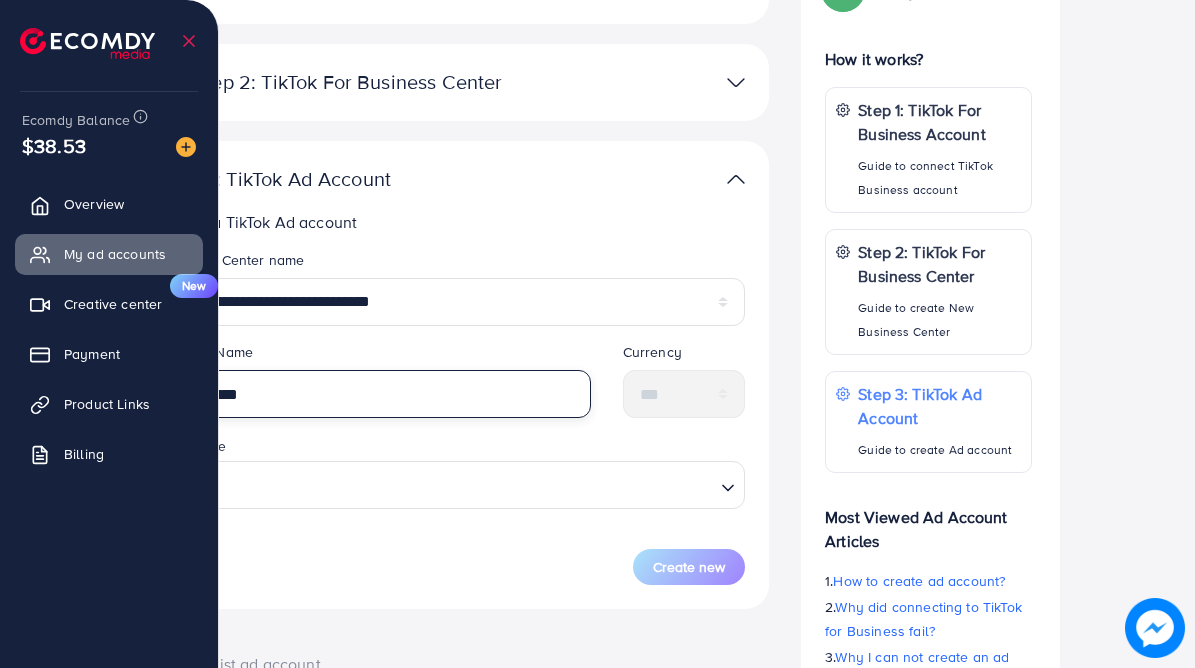 click on "**********" at bounding box center (375, 394) 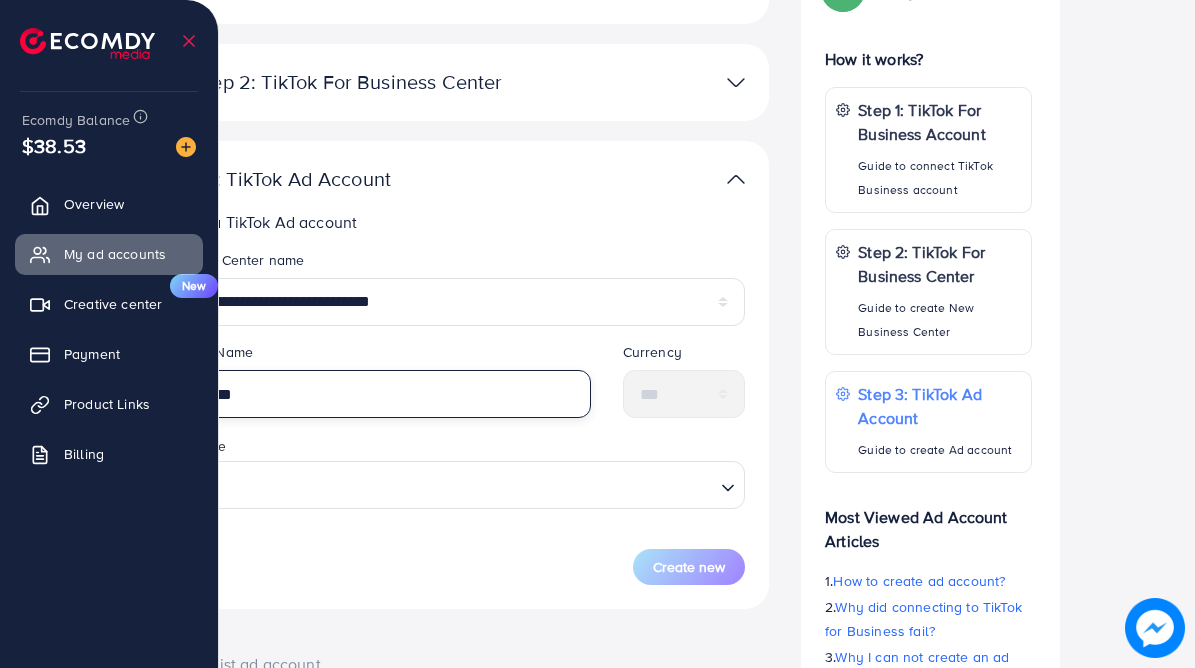 type on "*********" 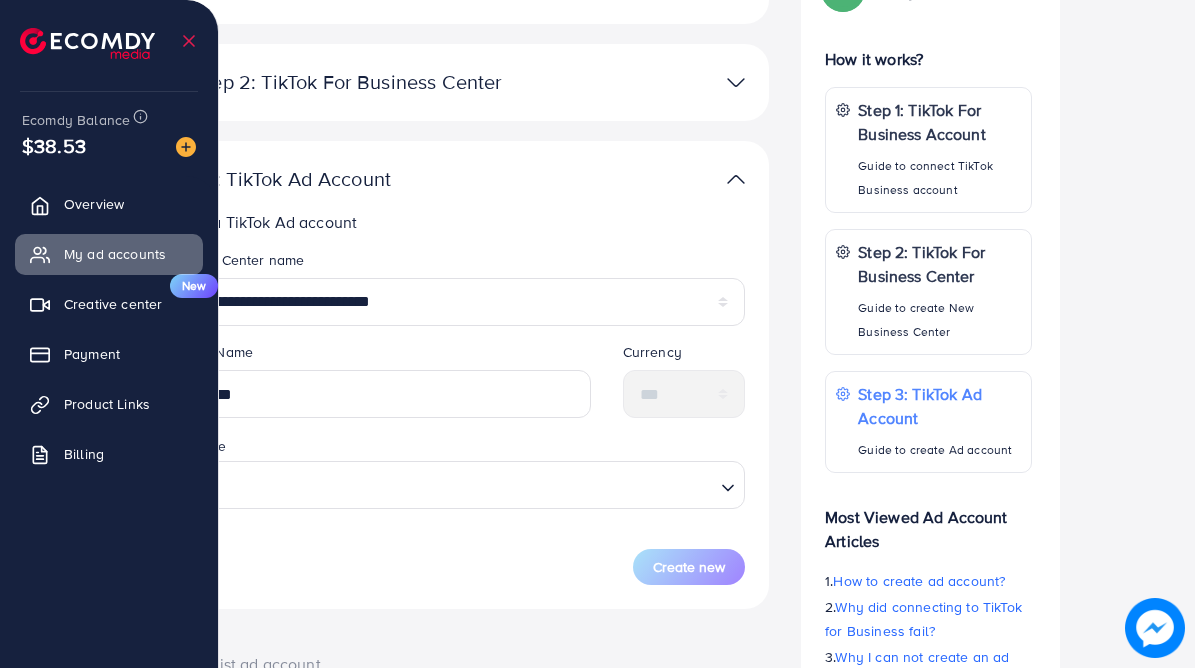 click on "Time Zone           Loading..." at bounding box center (452, 479) 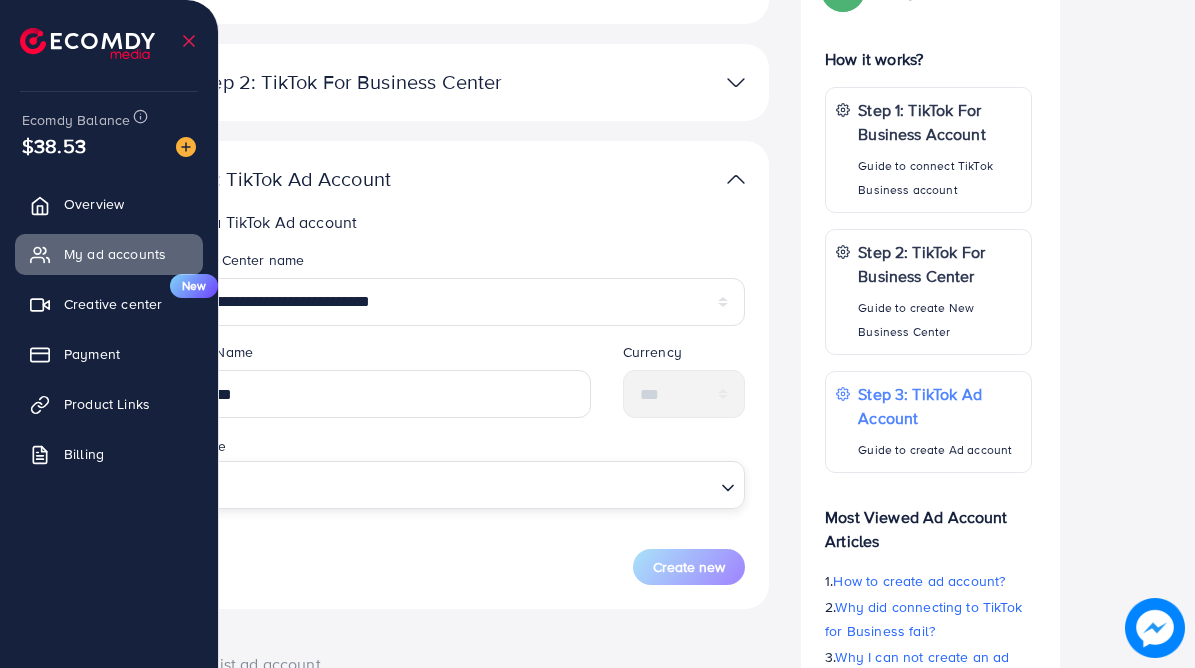 click at bounding box center (440, 484) 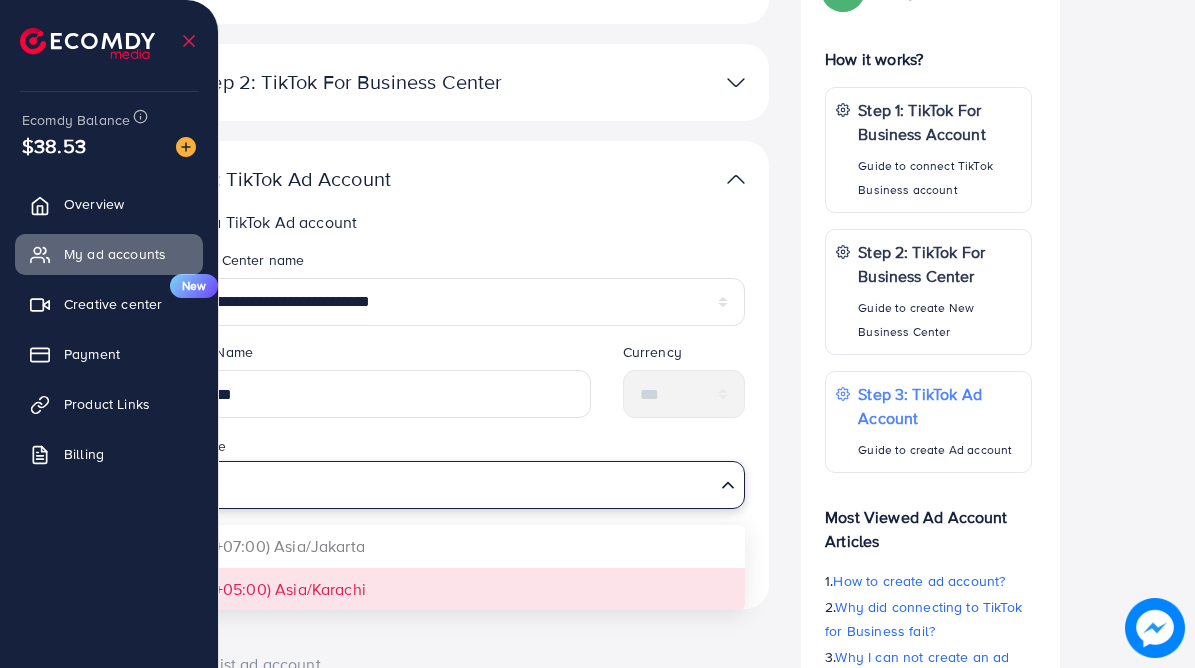 type on "***" 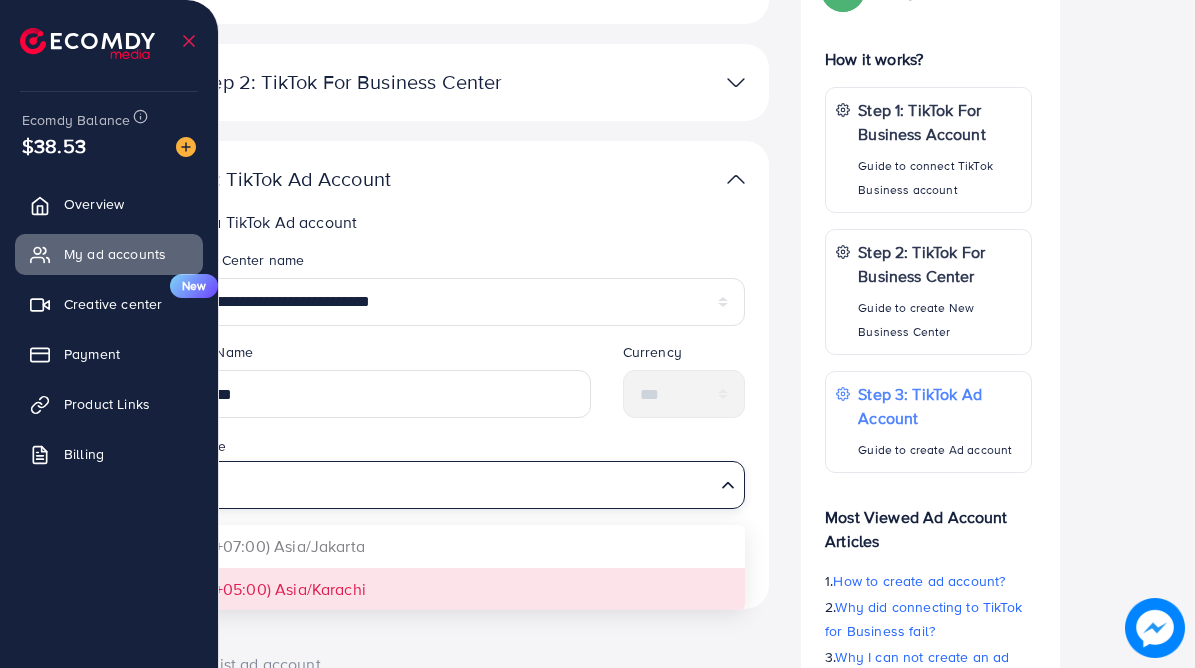 type 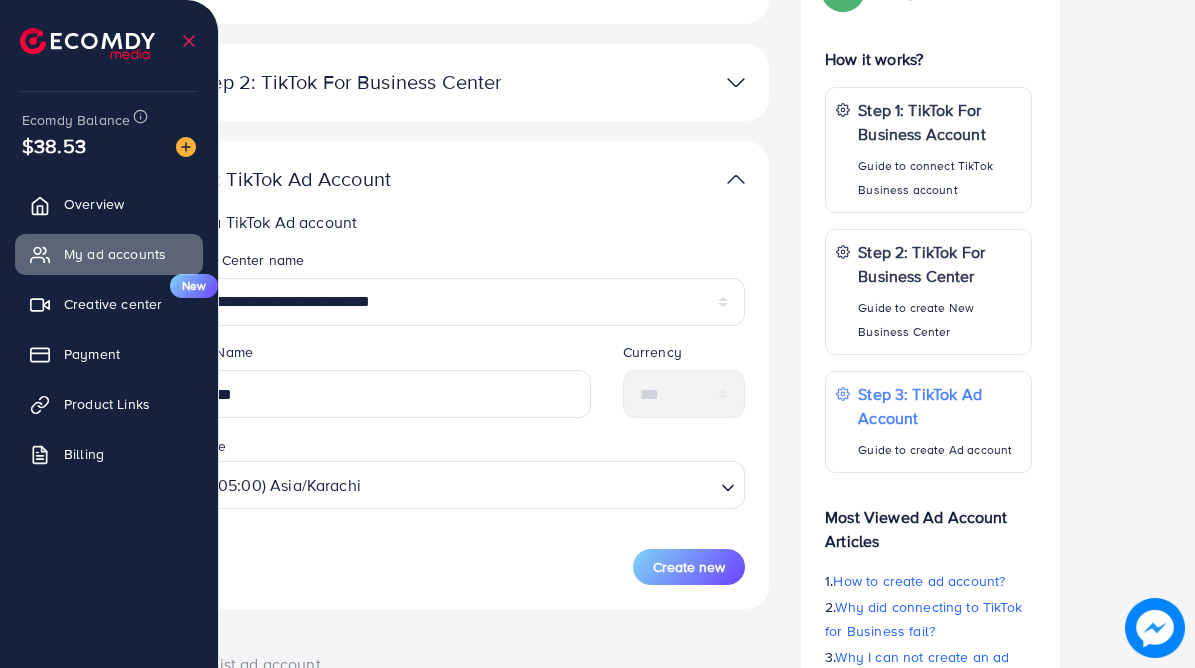 click on "Step 3: TikTok Ad Account   Create a TikTok Ad account  Business Center name * [NAME] Account Name * [NAME] Currency * [CURRENCY] Time Zone
(UTC+05:00) Asia/Karachi
Loading...
(UTC+07:00) Asia/Jakarta
(UTC+05:00) Asia/Karachi
Create new" at bounding box center [452, 375] 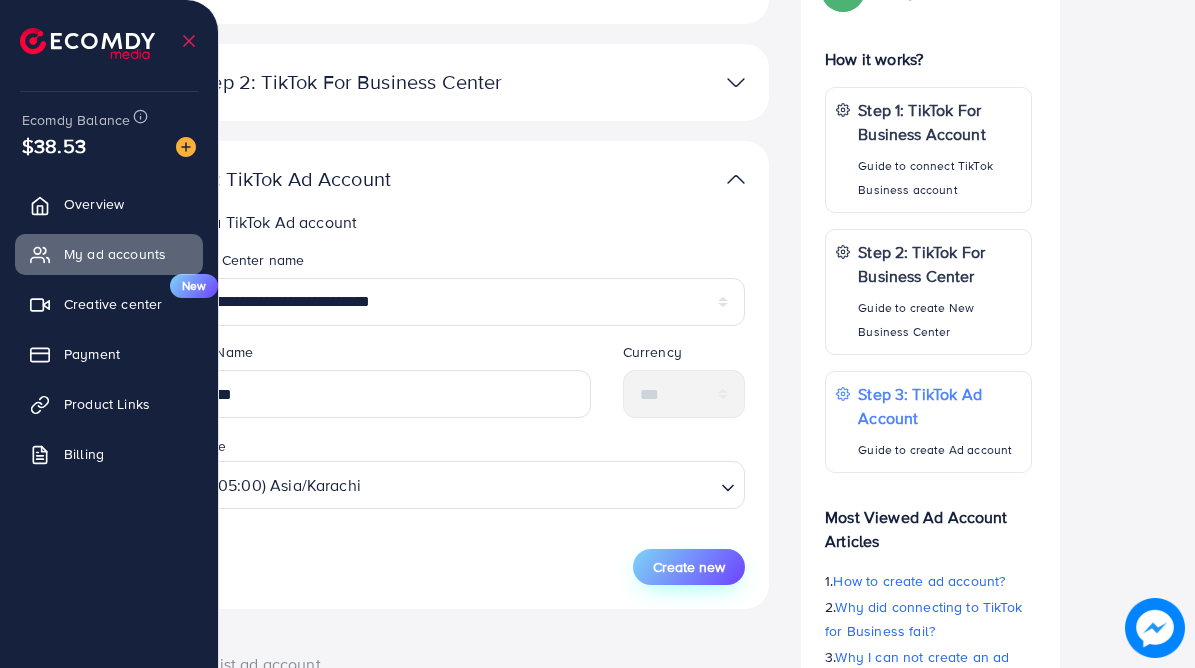 click on "Create new" at bounding box center [689, 567] 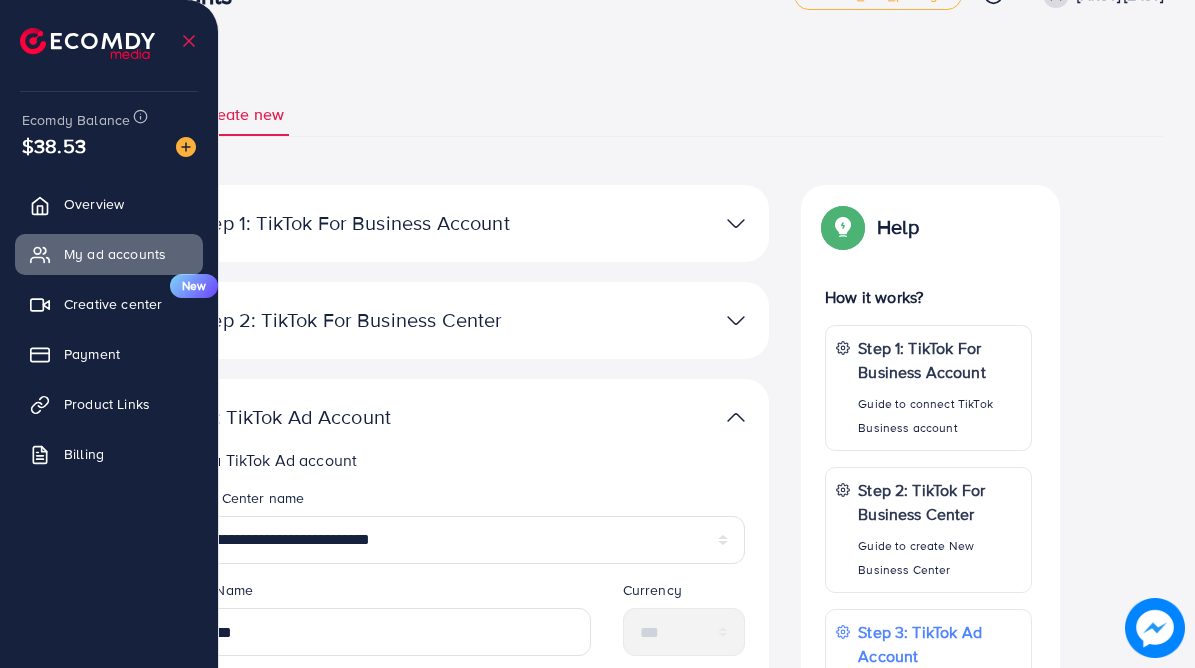 scroll, scrollTop: 0, scrollLeft: 0, axis: both 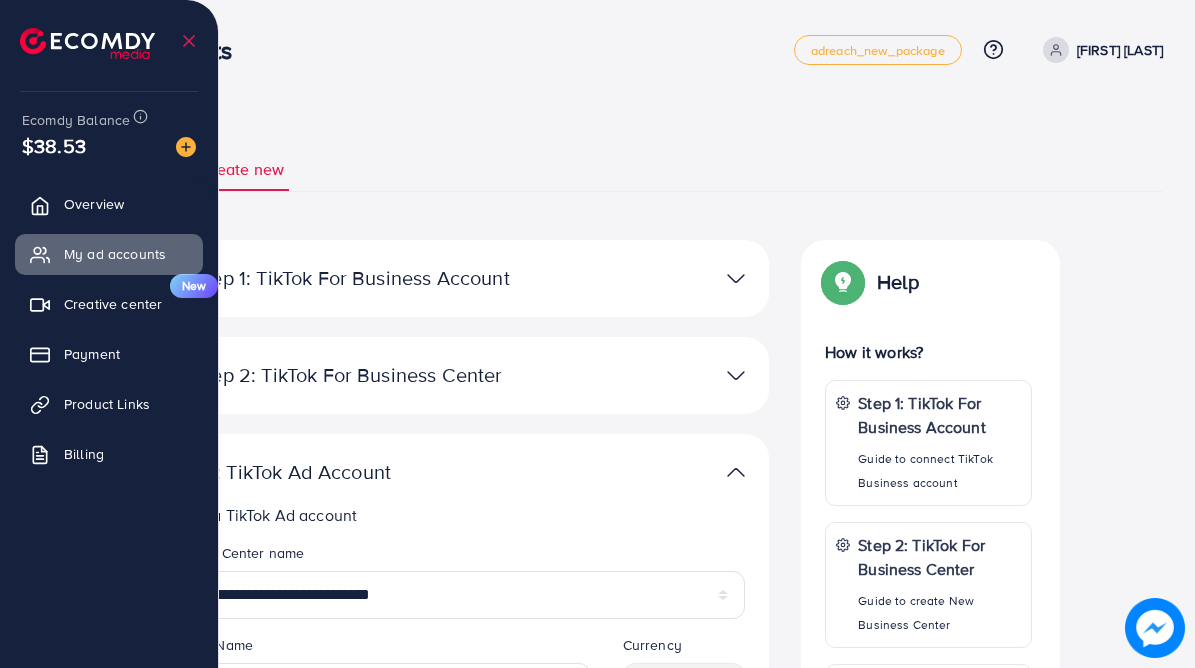 click at bounding box center [658, 278] 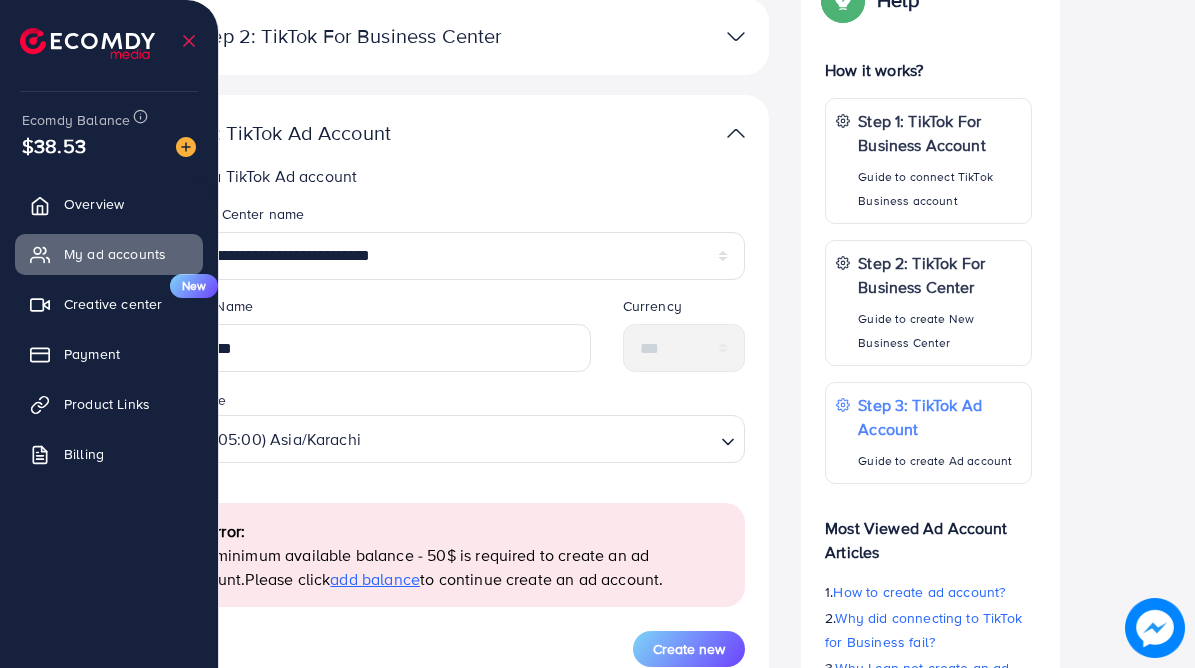 scroll, scrollTop: 342, scrollLeft: 0, axis: vertical 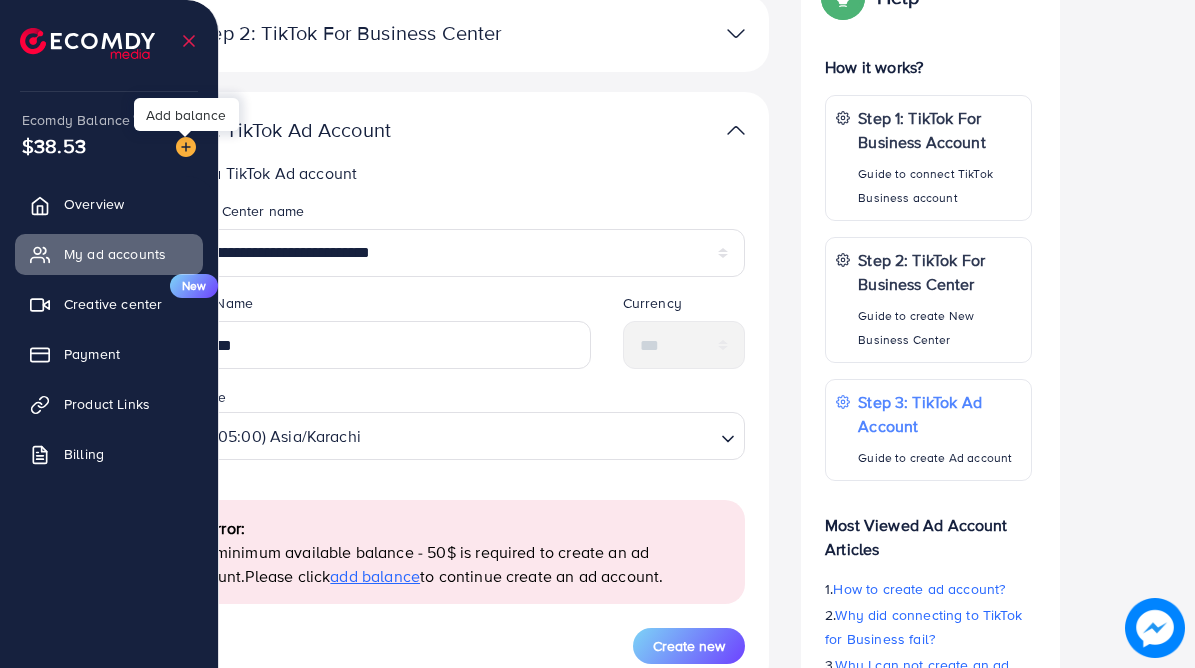 click at bounding box center (186, 147) 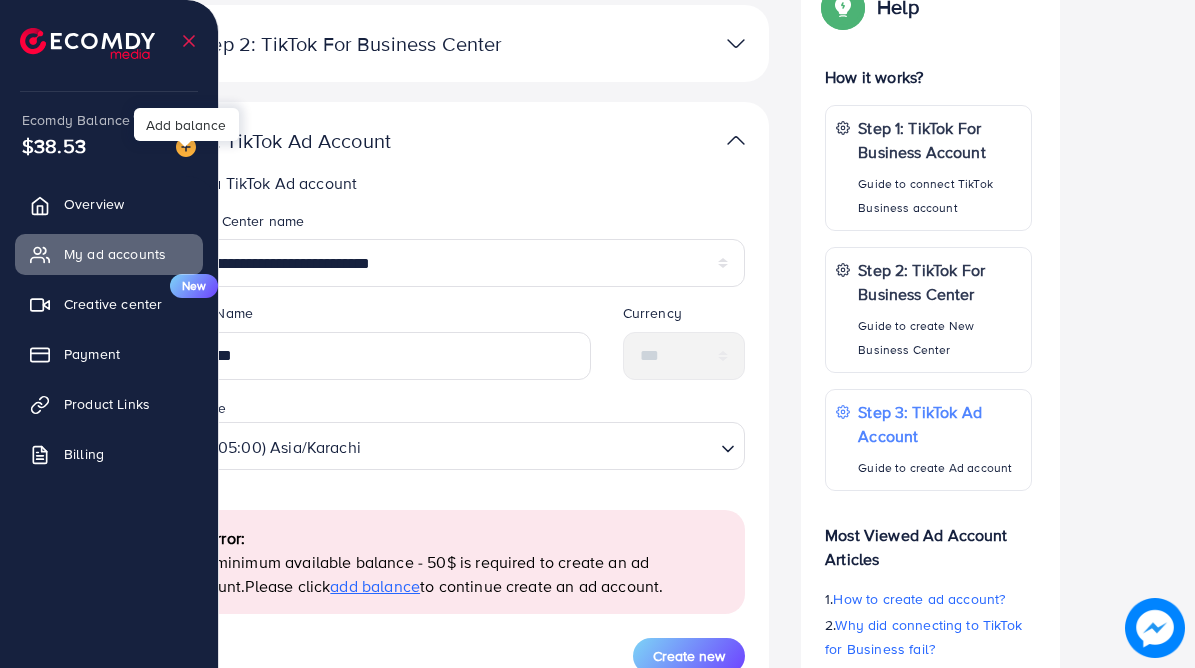 scroll, scrollTop: 352, scrollLeft: 0, axis: vertical 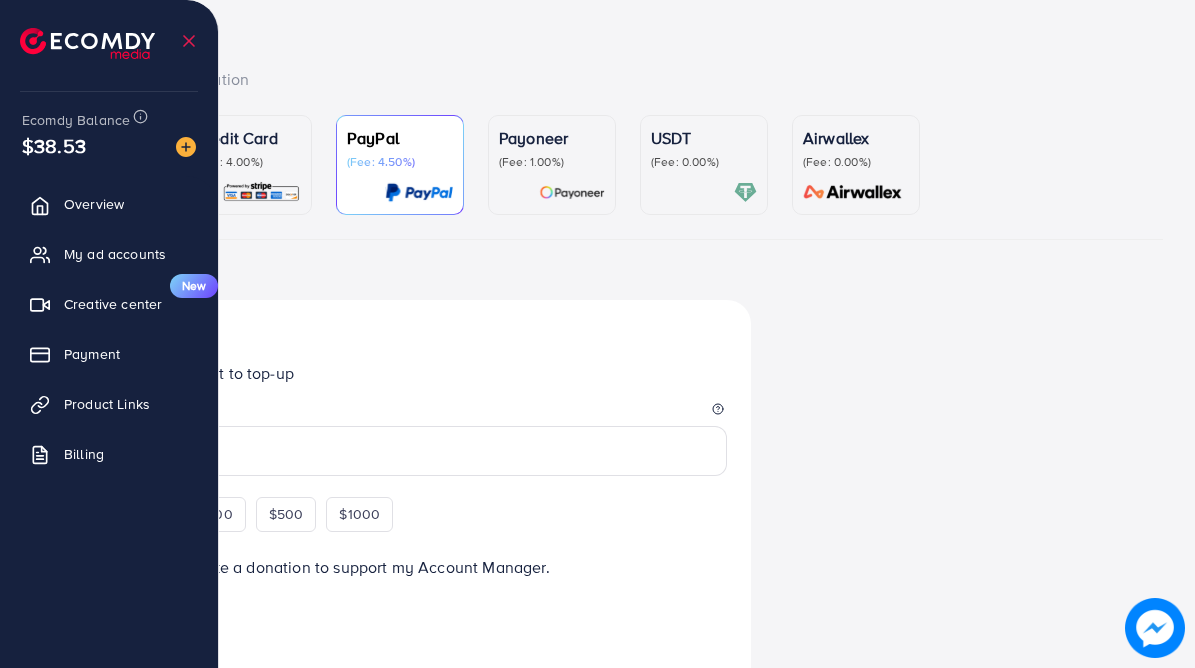 click on "(Fee: 0.00%)" at bounding box center (704, 162) 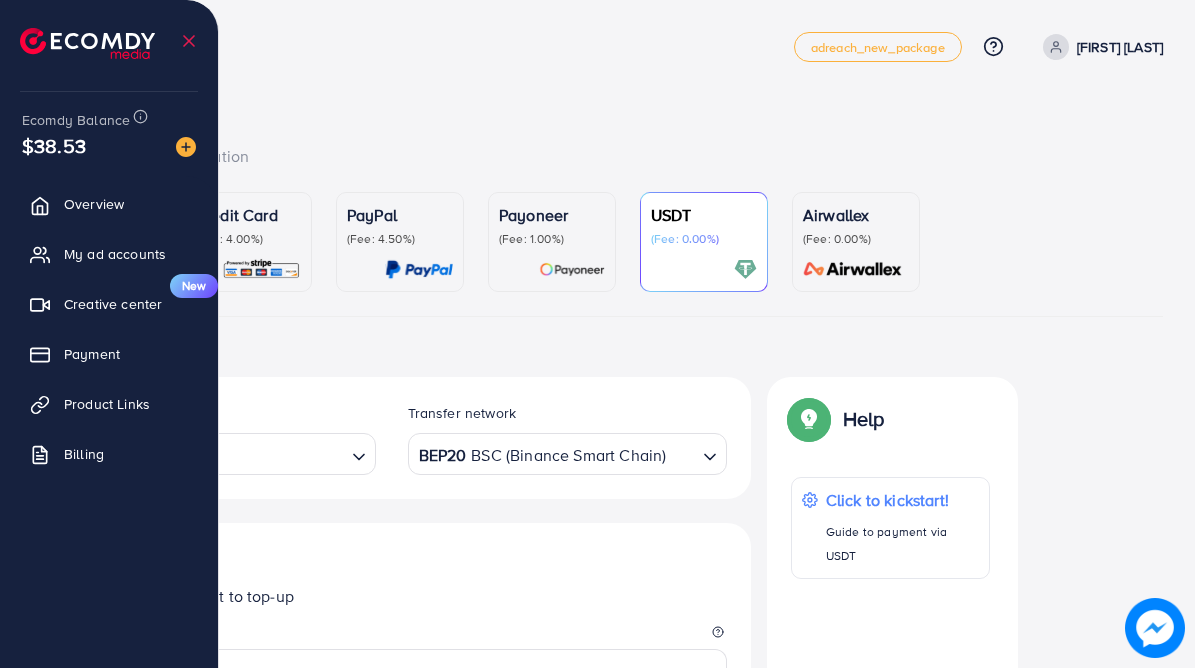 scroll, scrollTop: 0, scrollLeft: 0, axis: both 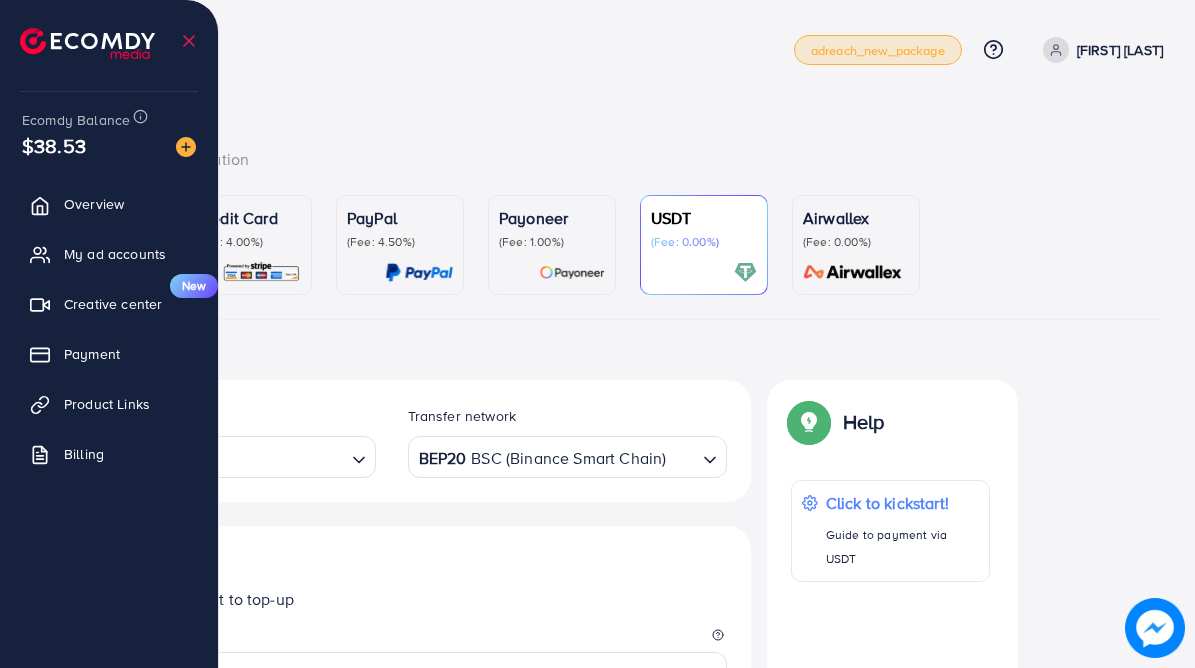 click on "adreach_new_package" at bounding box center (878, 50) 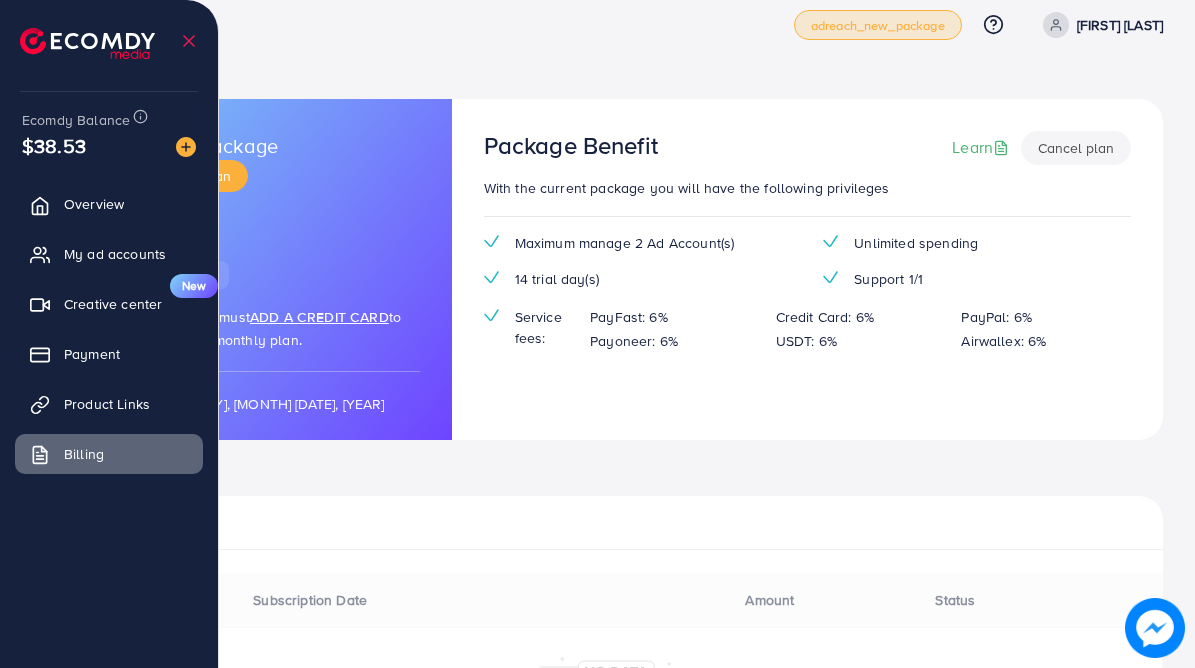 scroll, scrollTop: 0, scrollLeft: 0, axis: both 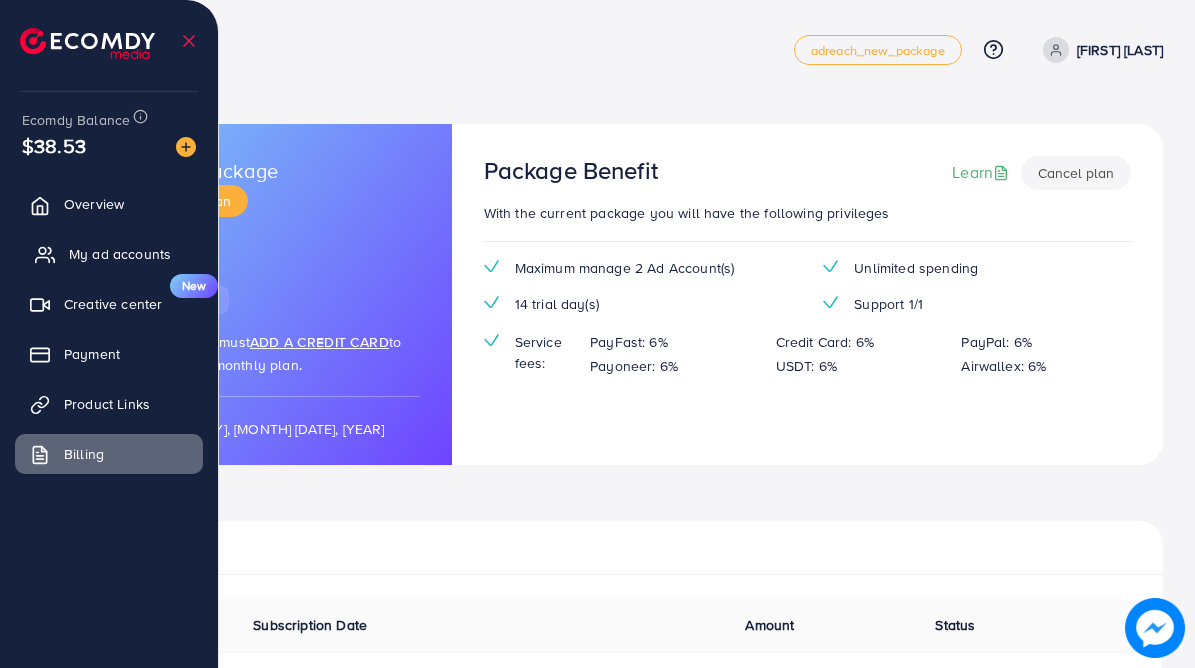 click on "My ad accounts" at bounding box center [120, 254] 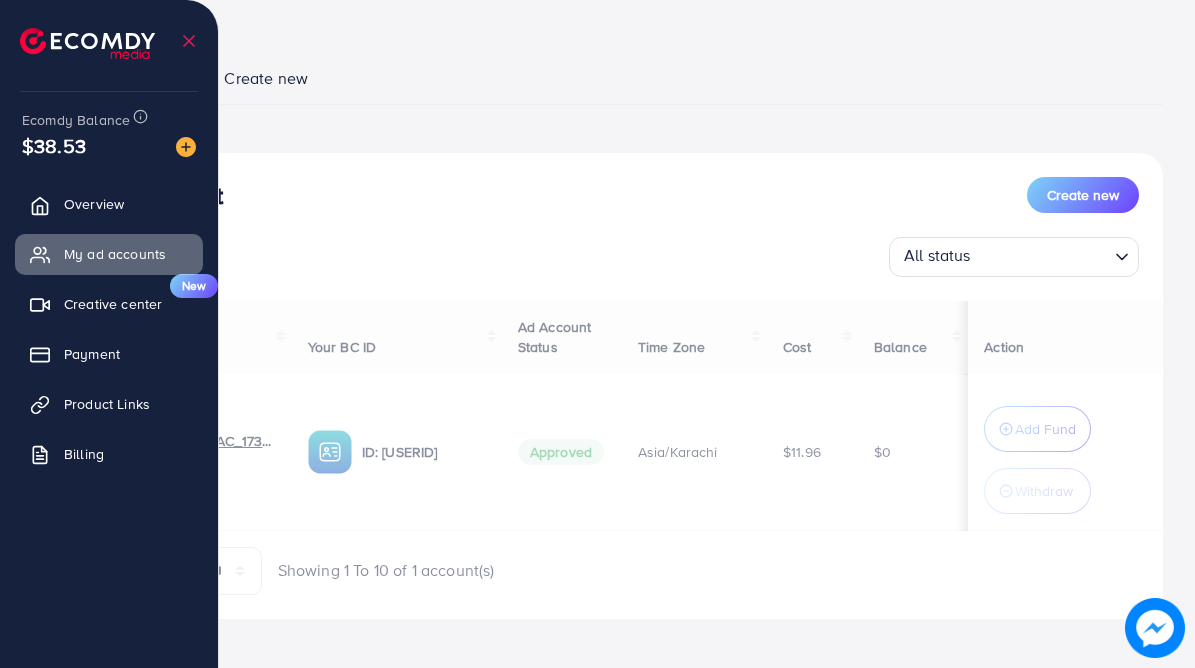 scroll, scrollTop: 109, scrollLeft: 0, axis: vertical 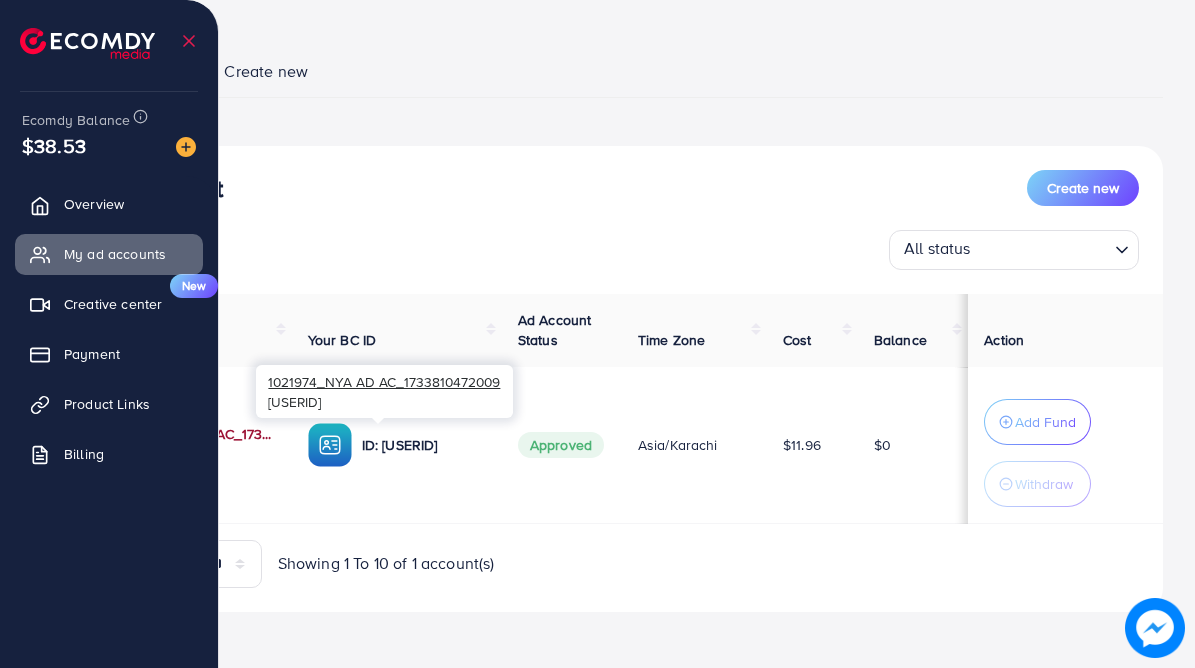 click on "1021974_NYA AD AC_1733810472009" at bounding box center (189, 434) 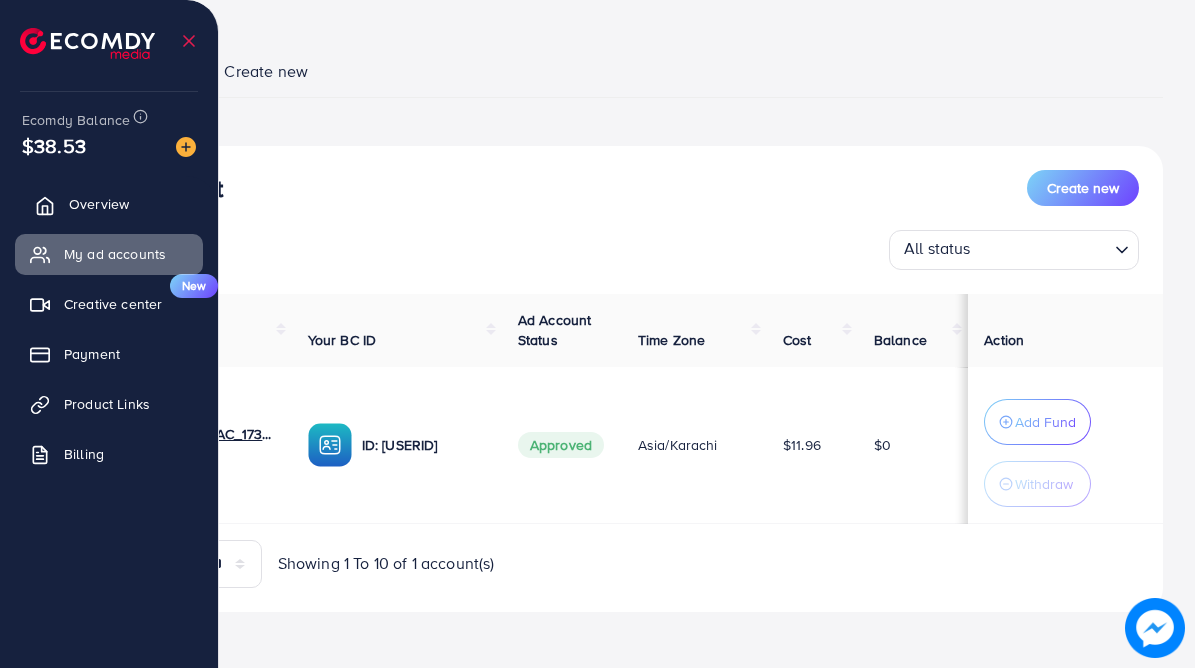 click on "Overview" at bounding box center [99, 204] 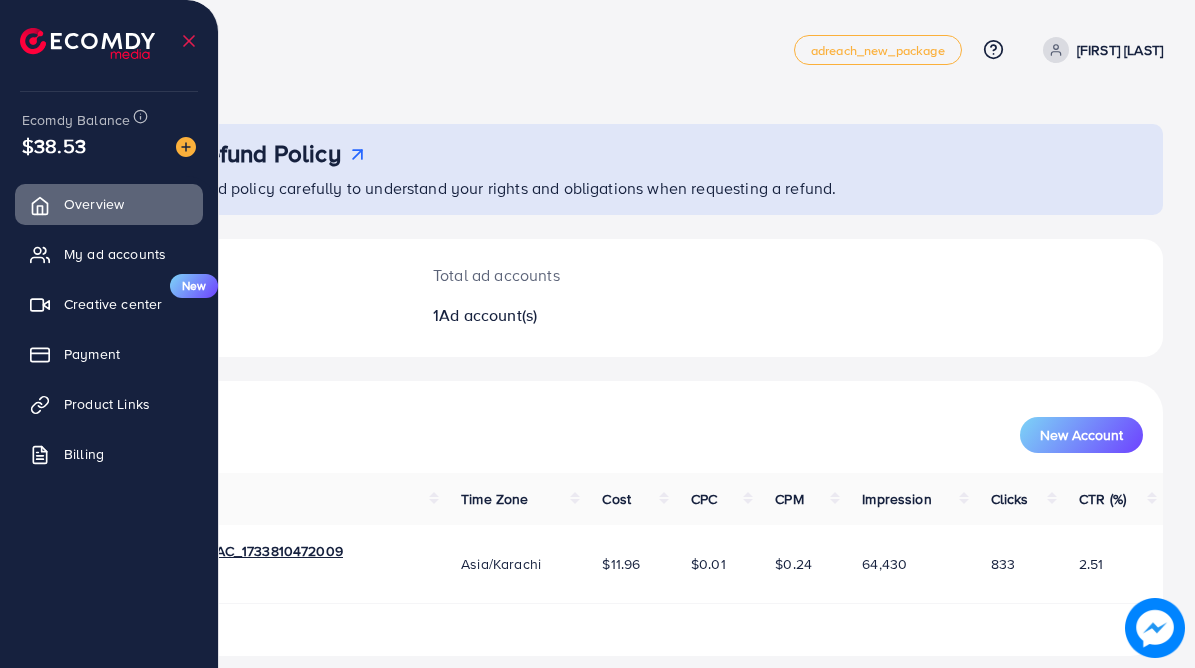 scroll, scrollTop: 20, scrollLeft: 0, axis: vertical 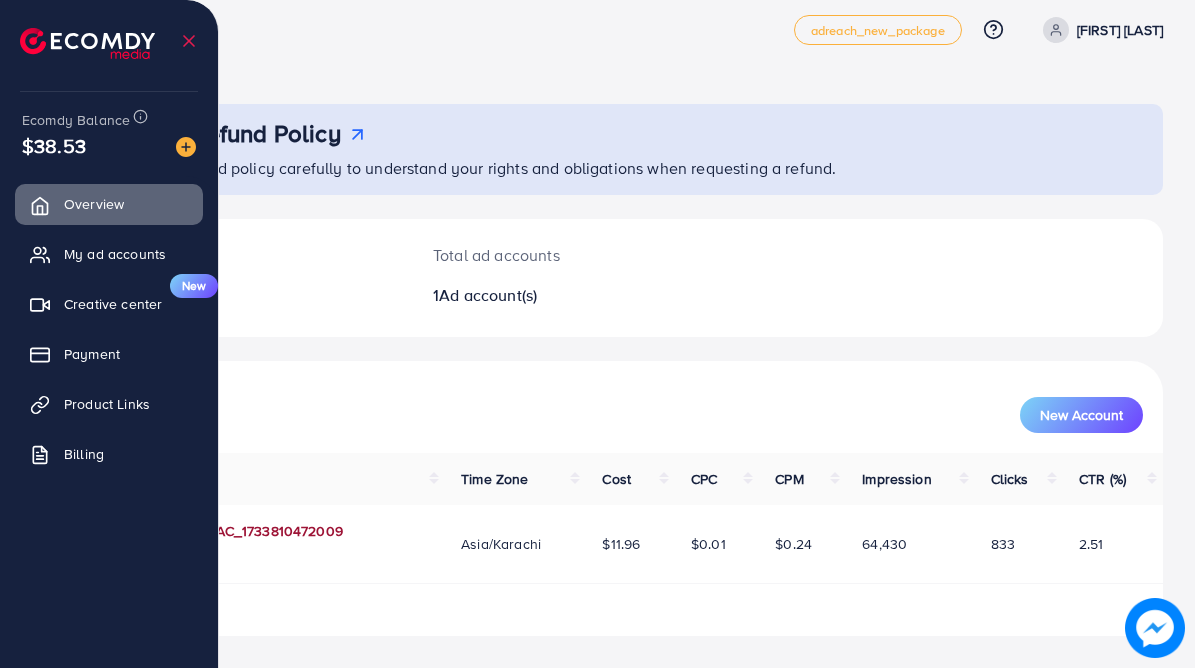 click on "1021974_NYA AD AC_1733810472009" at bounding box center (222, 531) 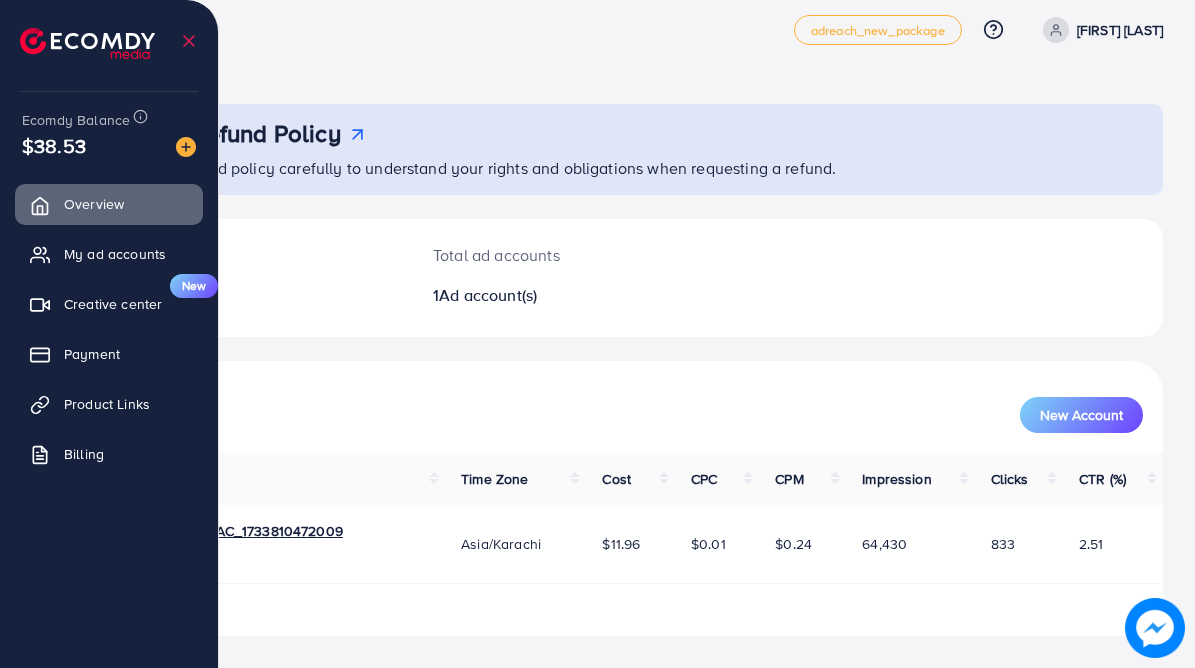 click at bounding box center [70, 544] 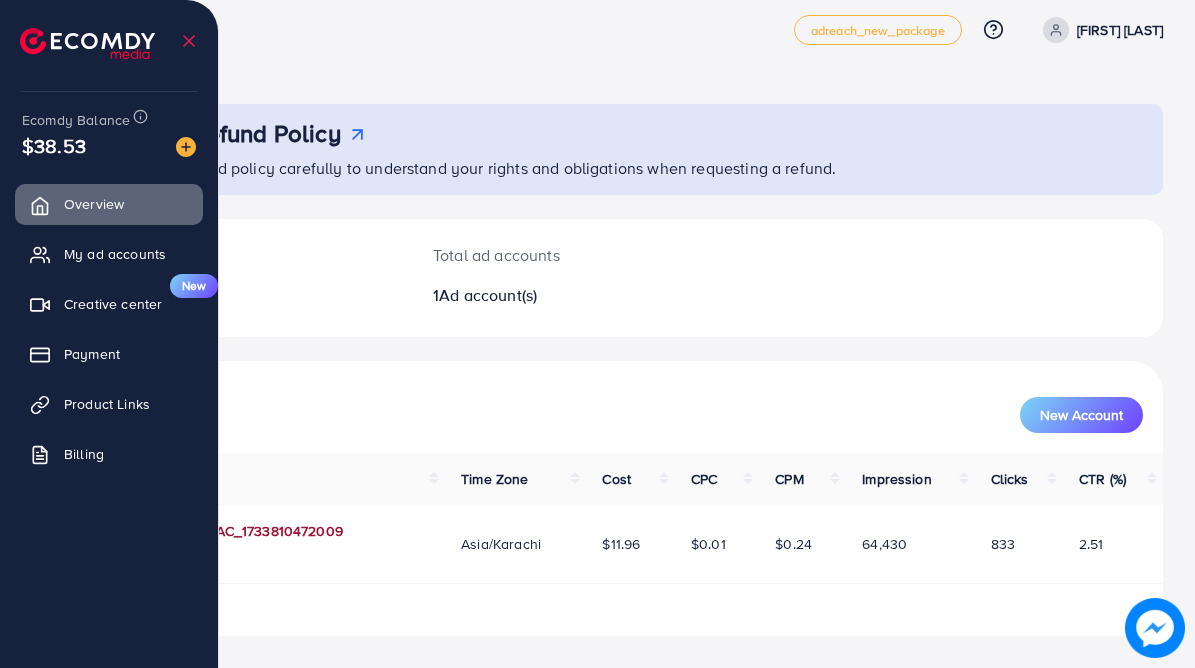 click on "1021974_NYA AD AC_1733810472009" at bounding box center [222, 531] 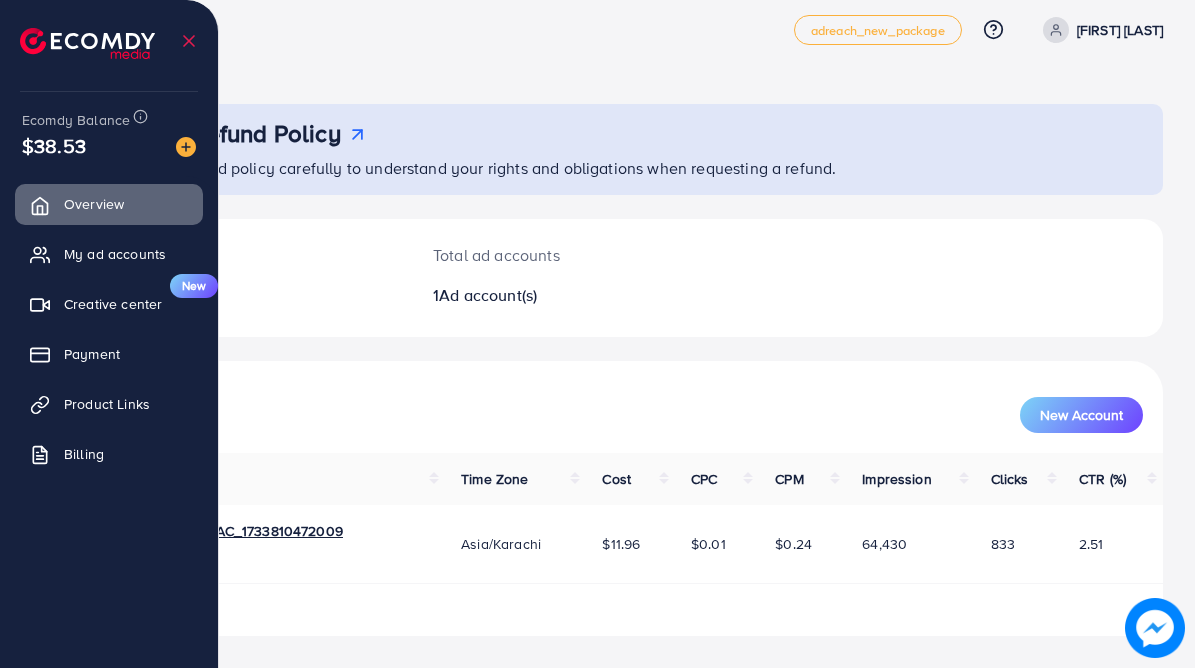 click at bounding box center [109, 35] 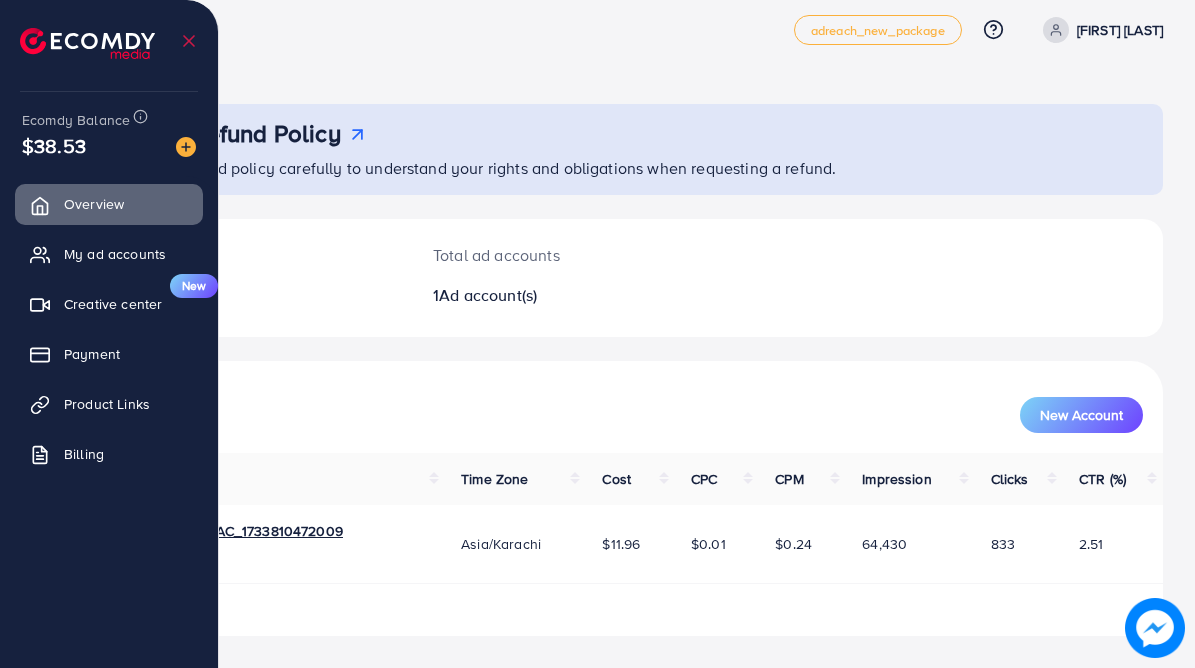 click at bounding box center [0, 0] 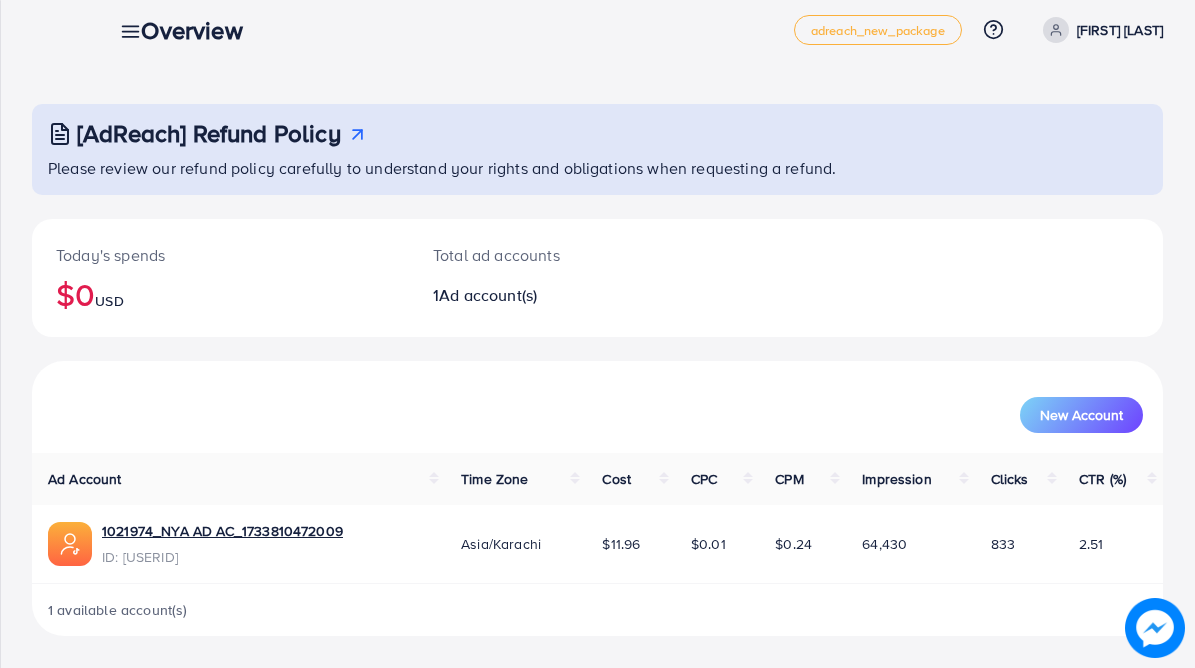 click 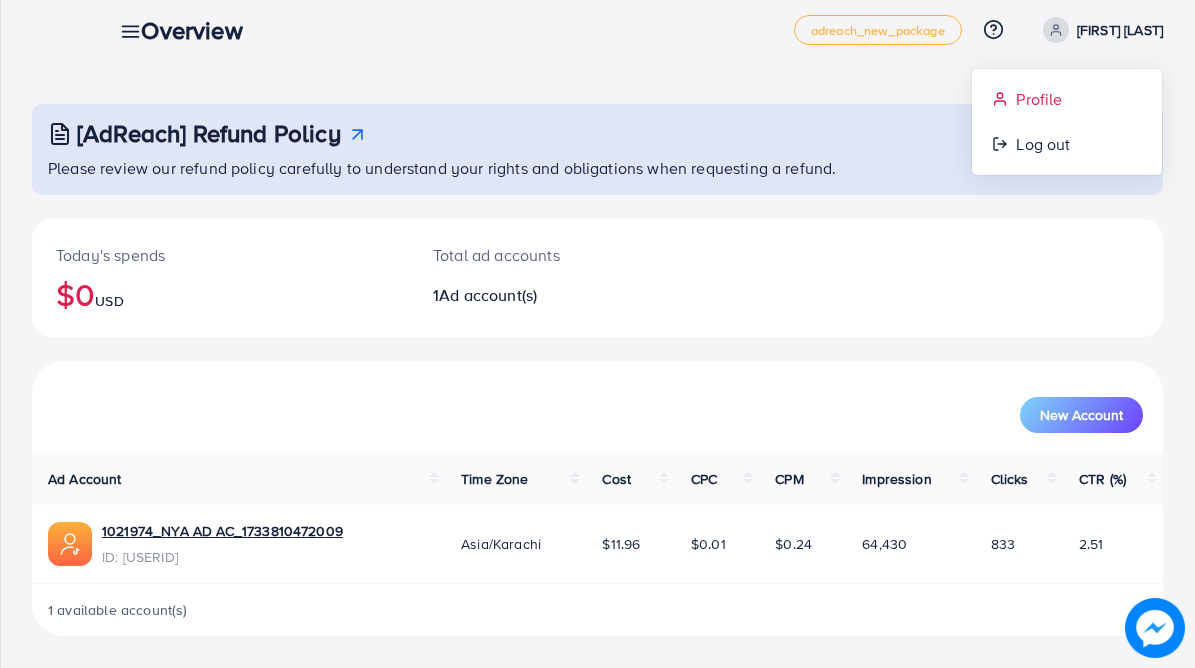 click on "Profile" at bounding box center [1039, 99] 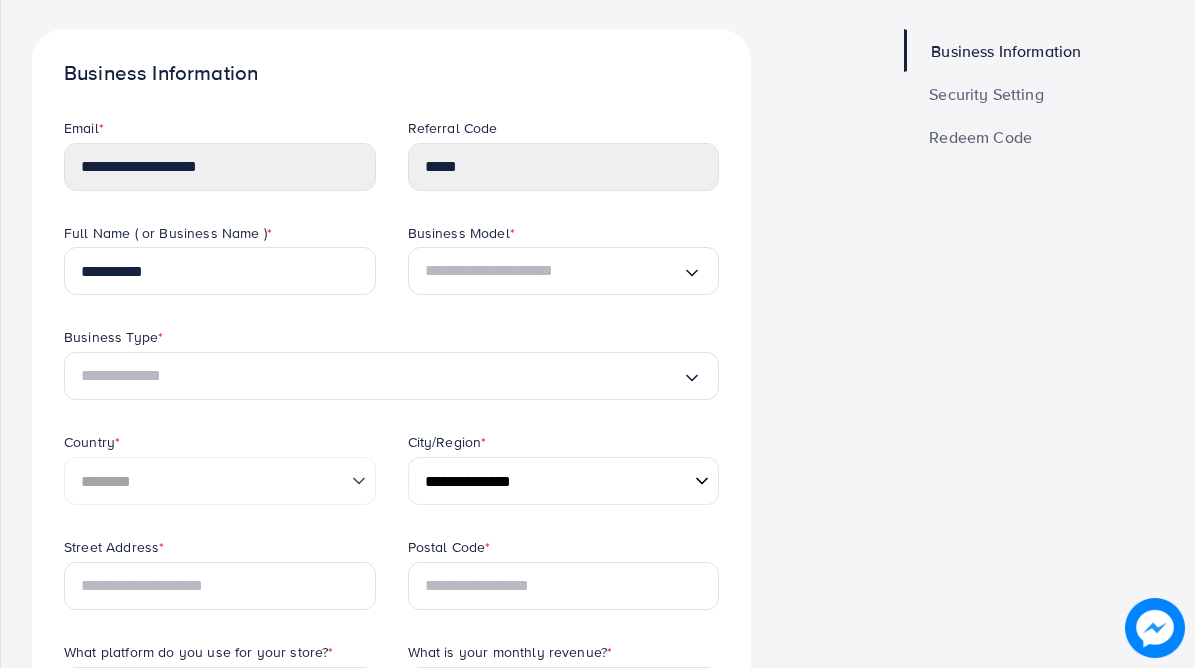 scroll, scrollTop: 99, scrollLeft: 0, axis: vertical 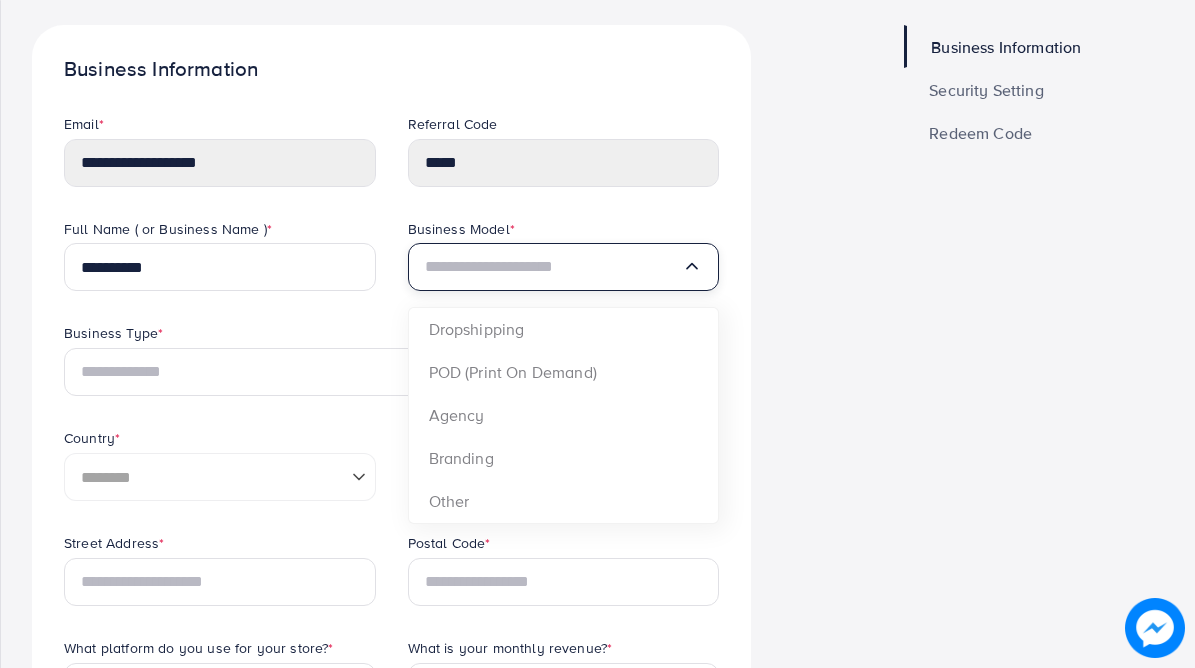 click at bounding box center [554, 267] 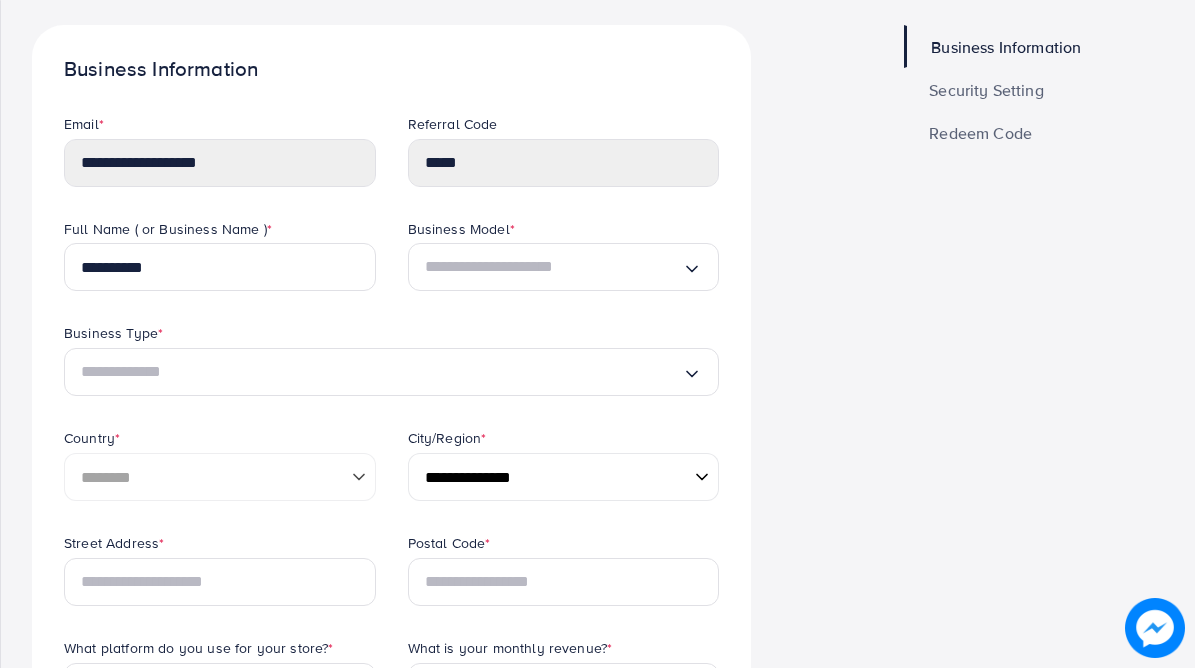 click on "Business Information   Email  * [EMAIL]  Referral Code  * [CODE]  Full Name ( or Business Name ) * [NAME]  Business Model  *           Loading...
Dropshipping
POD (Print On Demand)
Agency
Branding
Other
Business Type  *           Loading...      Country  * [COUNTRY]" at bounding box center [452, 720] 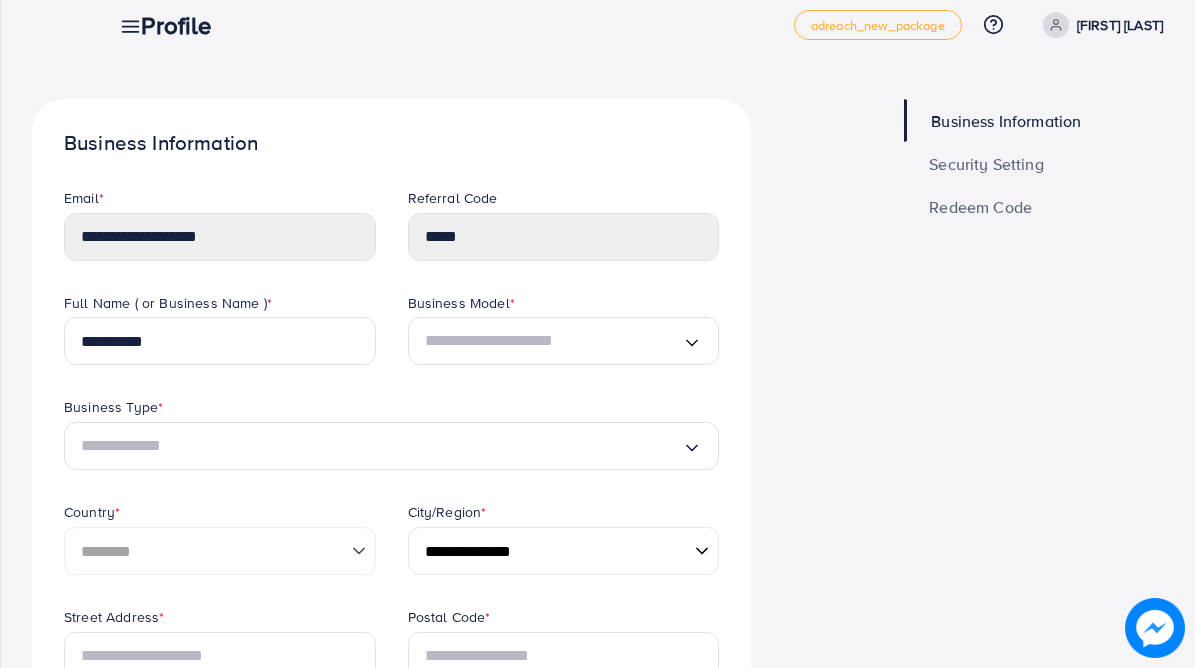 scroll, scrollTop: 0, scrollLeft: 0, axis: both 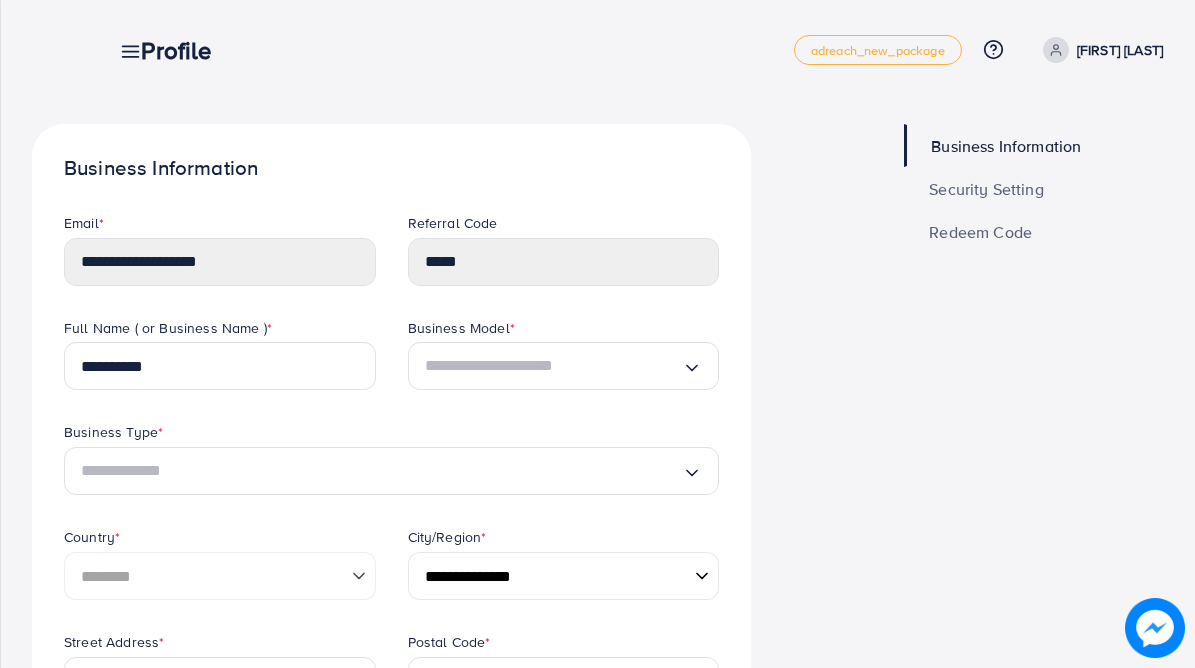 click on "Security Setting" at bounding box center [986, 189] 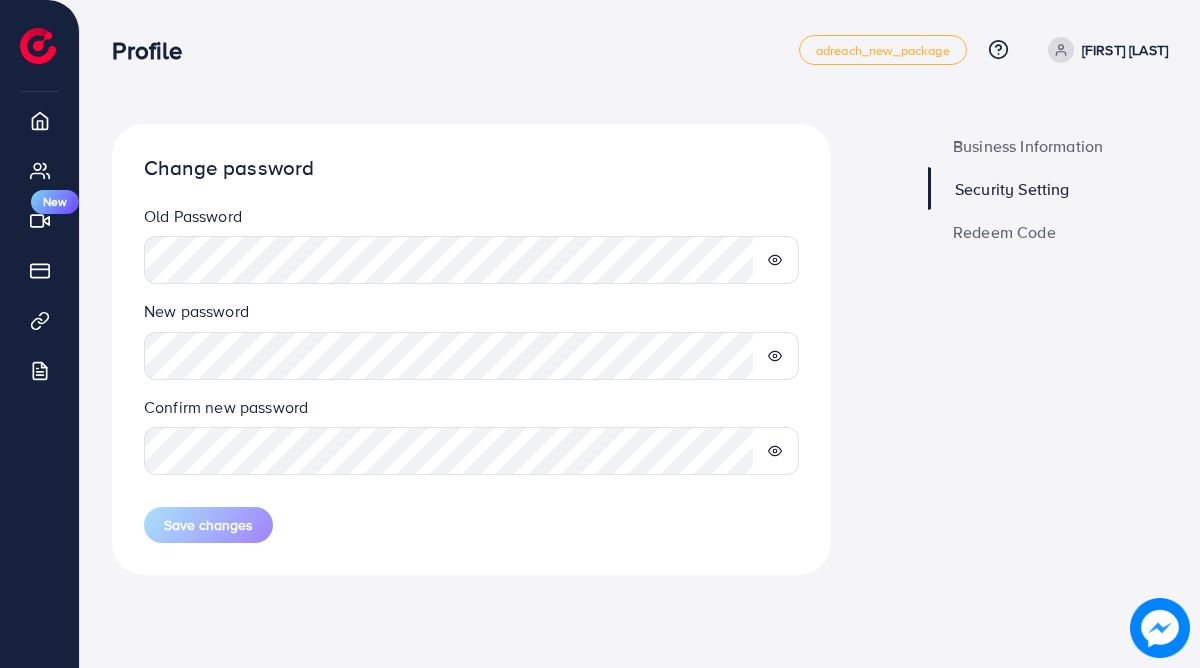 click on "Business Information" at bounding box center [1048, 145] 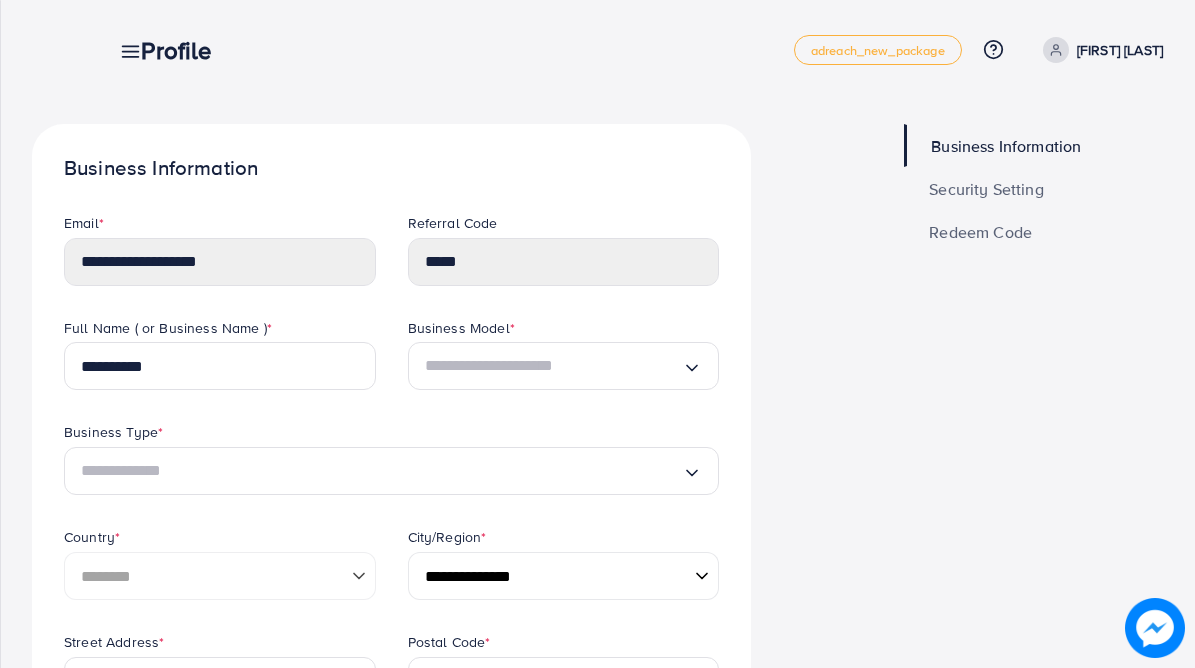 click on "Redeem Code" at bounding box center (980, 232) 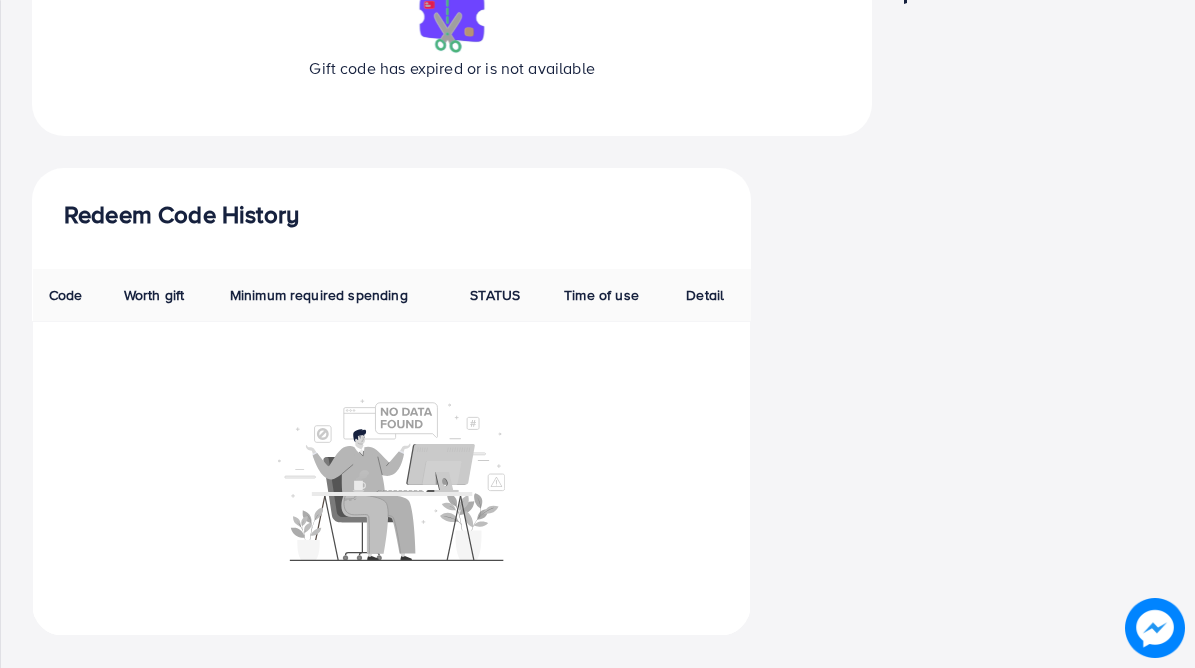 scroll, scrollTop: 0, scrollLeft: 0, axis: both 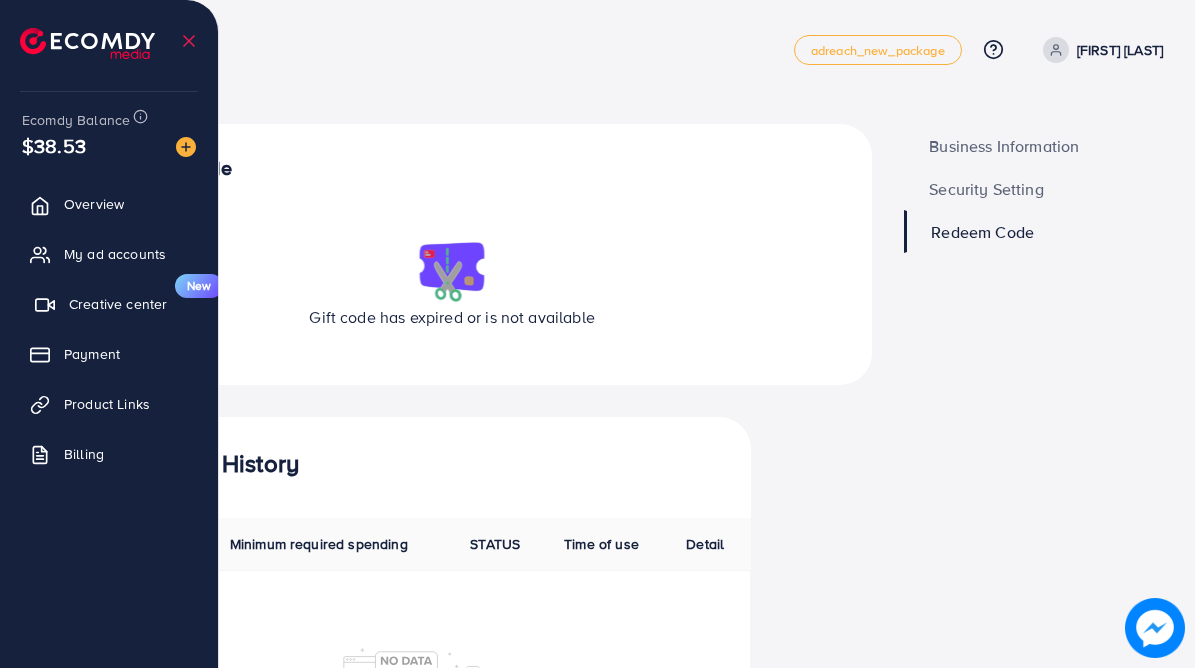 click on "Creative center" at bounding box center (118, 304) 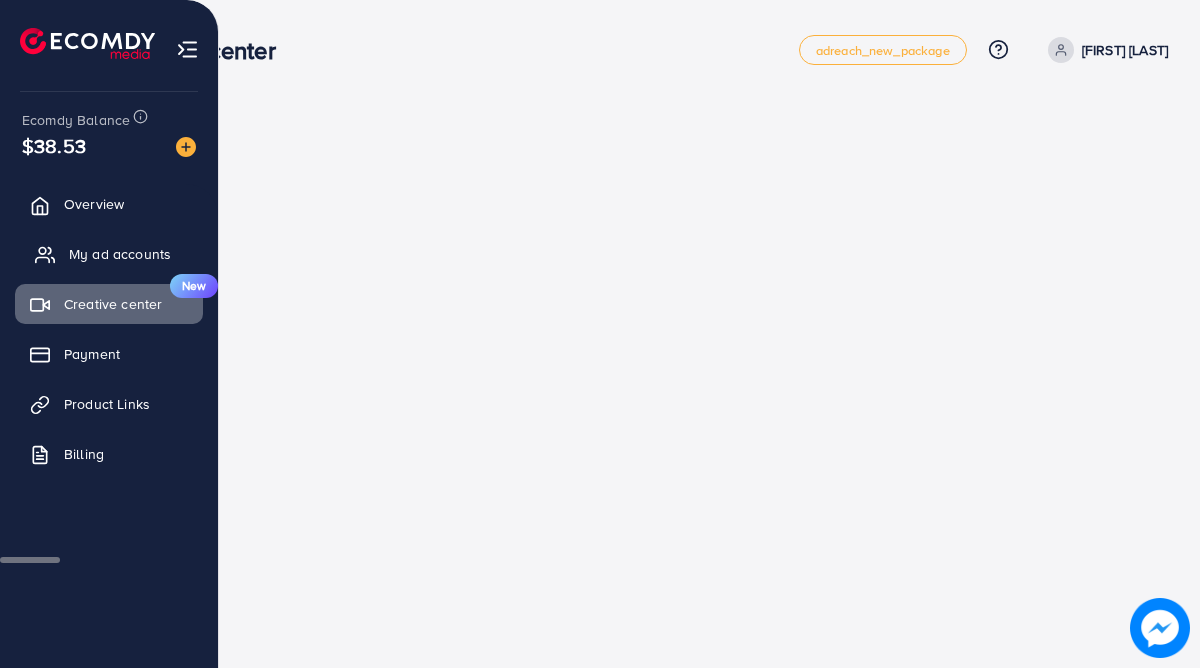 click on "My ad accounts" at bounding box center (109, 254) 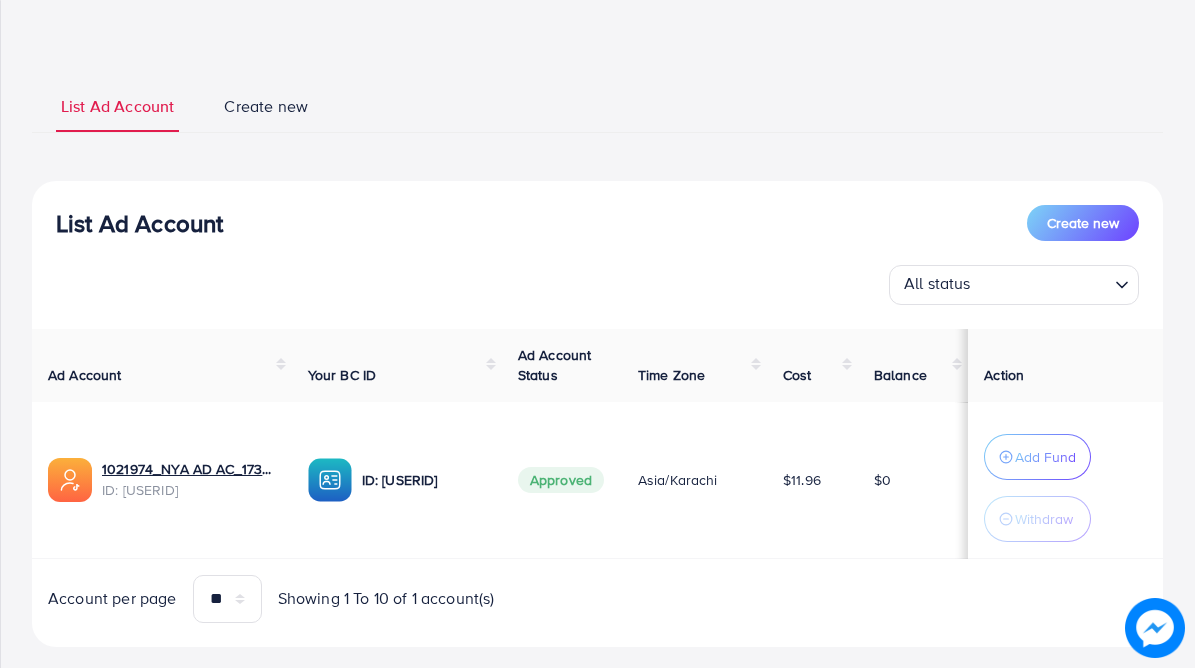 scroll, scrollTop: 104, scrollLeft: 0, axis: vertical 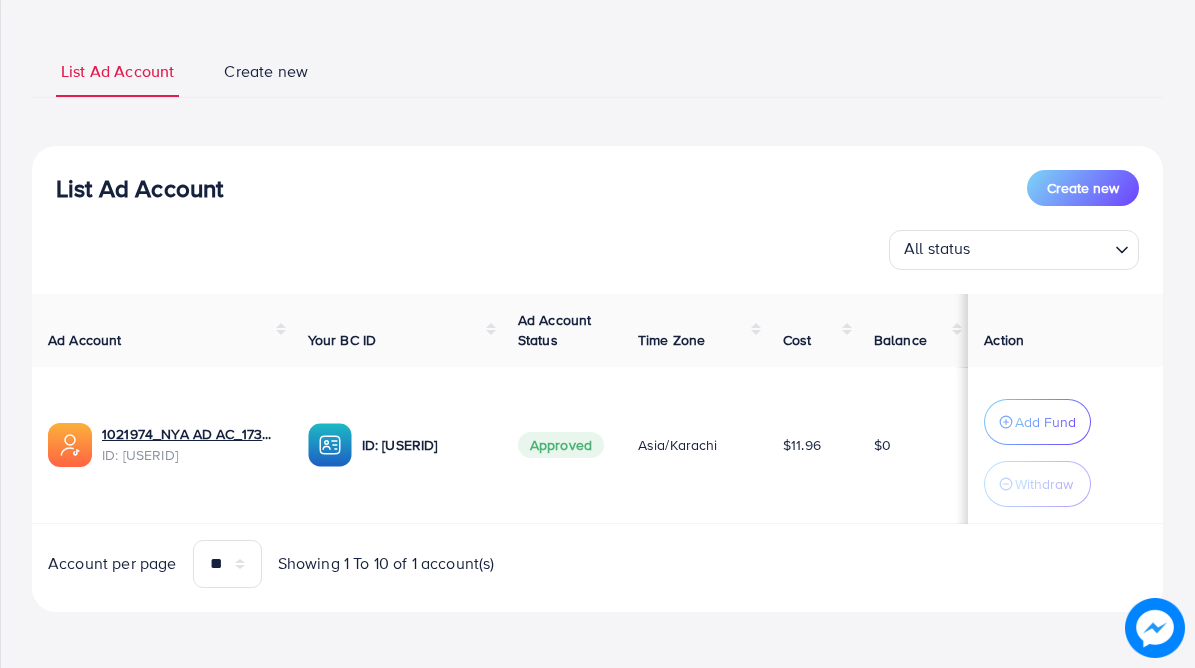 click on "Action" at bounding box center [1065, 330] 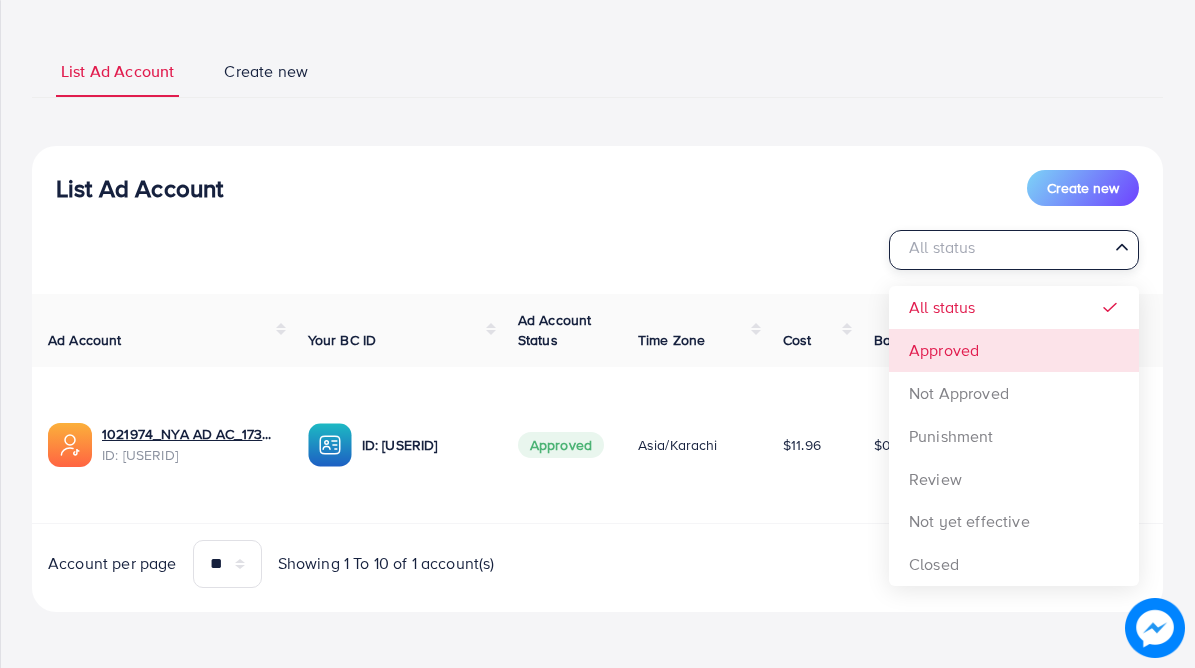 click on "Ad Account Your BC ID Ad Account Status Time Zone Cost Balance Action            1021974_NYA AD AC_1733810472009  ID: [USERID] ID: [USERID]  Approved   Asia/Karachi   $11.96   $0   Add Fund   Withdraw           Account per page  ** ** ** ***  Showing 1 To 10 of 1 account(s)" at bounding box center [597, 379] 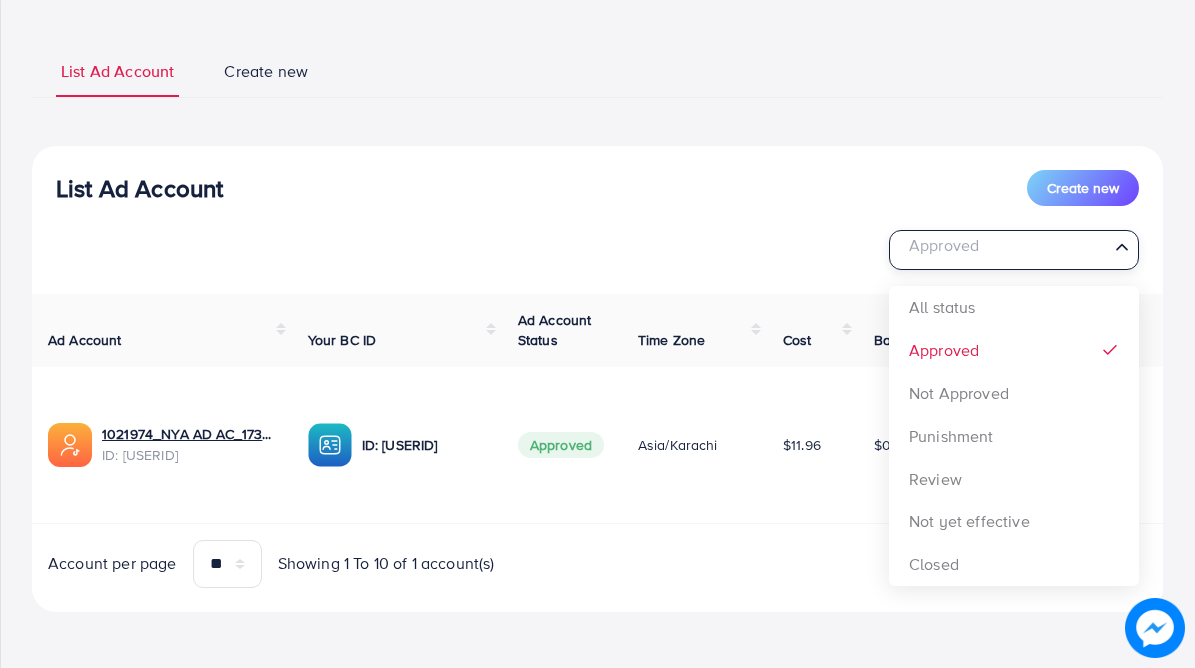 click on "Approved" at bounding box center (1002, 248) 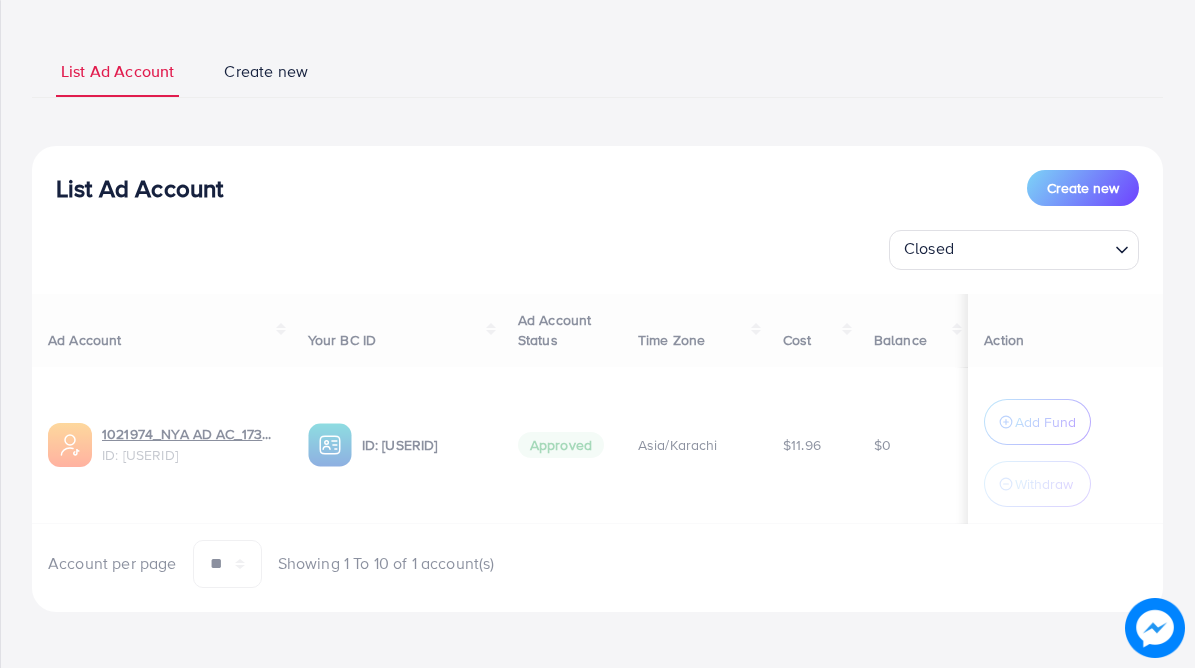 click on "Ad Account Your BC ID Ad Account Status Time Zone Cost Balance Action            1021974_NYA AD AC_1733810472009  ID: [USERID] ID: [USERID]  Approved   Asia/Karachi   $11.96   $0   Add Fund   Withdraw           Account per page  ** ** ** ***  Showing 1 To 10 of 1 account(s)" at bounding box center [597, 379] 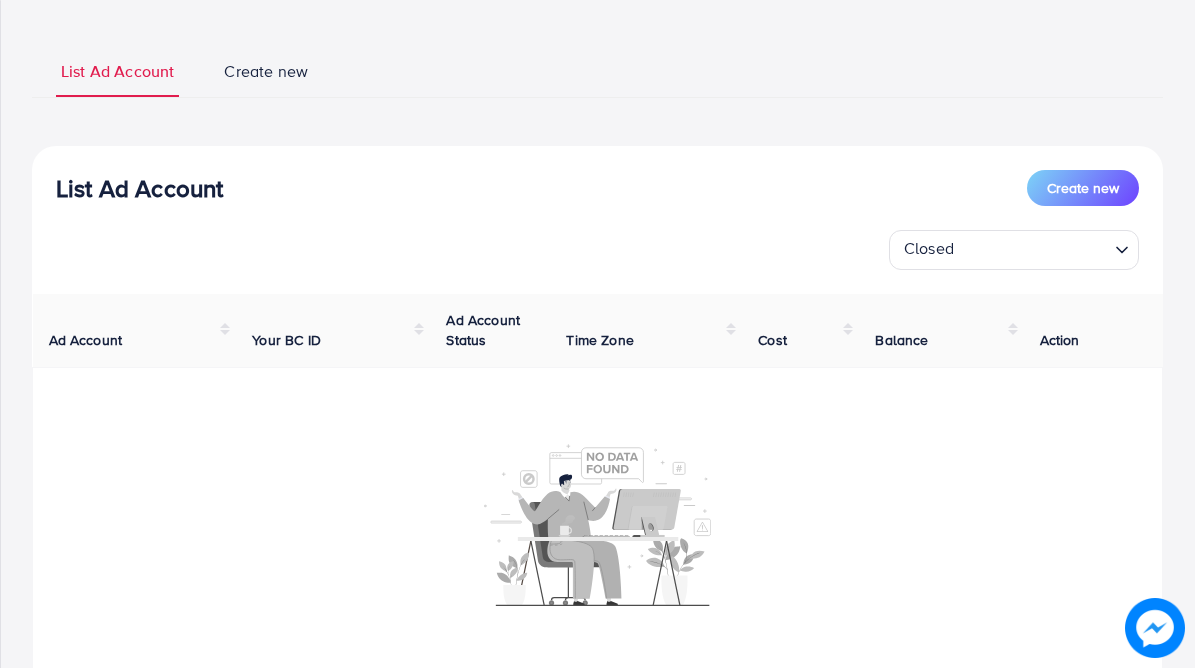 click at bounding box center [1033, 250] 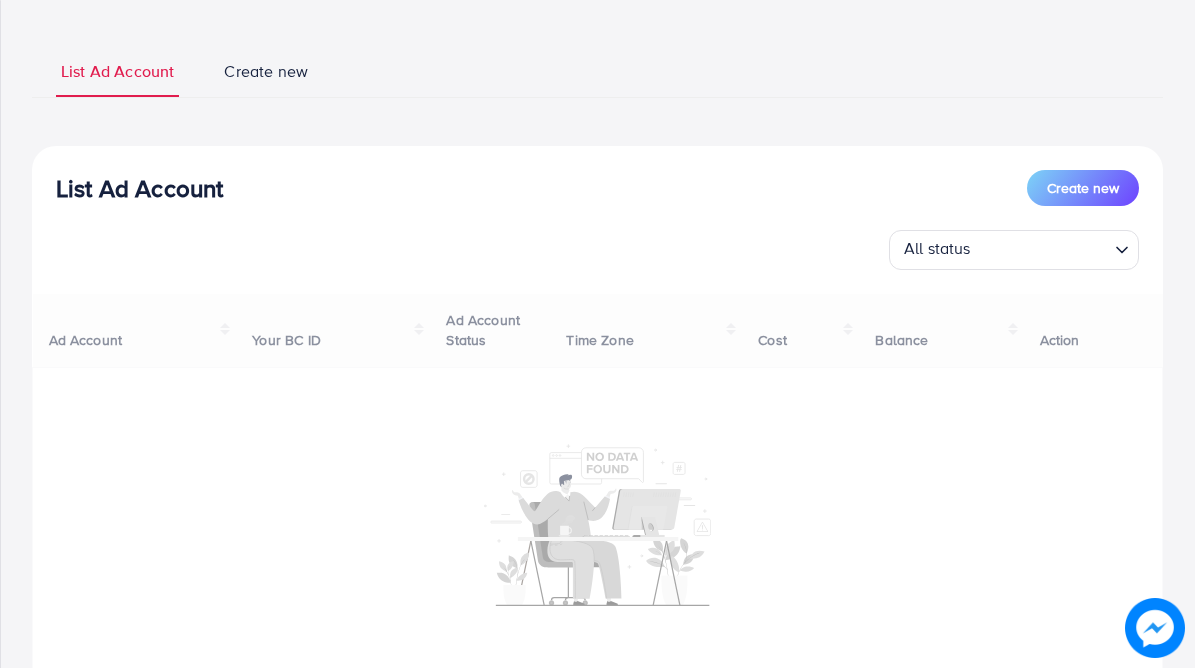 click on "List Ad Account   Create new
All status
Loading...
All status
Approved
Not Approved
Punishment
Review
Not yet effective
Closed
Ad Account Your BC ID Ad Account Status Time Zone Cost Balance Action               Account per page  ** ** ** ***  Showing 1 To 10 of 1 account(s)" at bounding box center [597, 458] 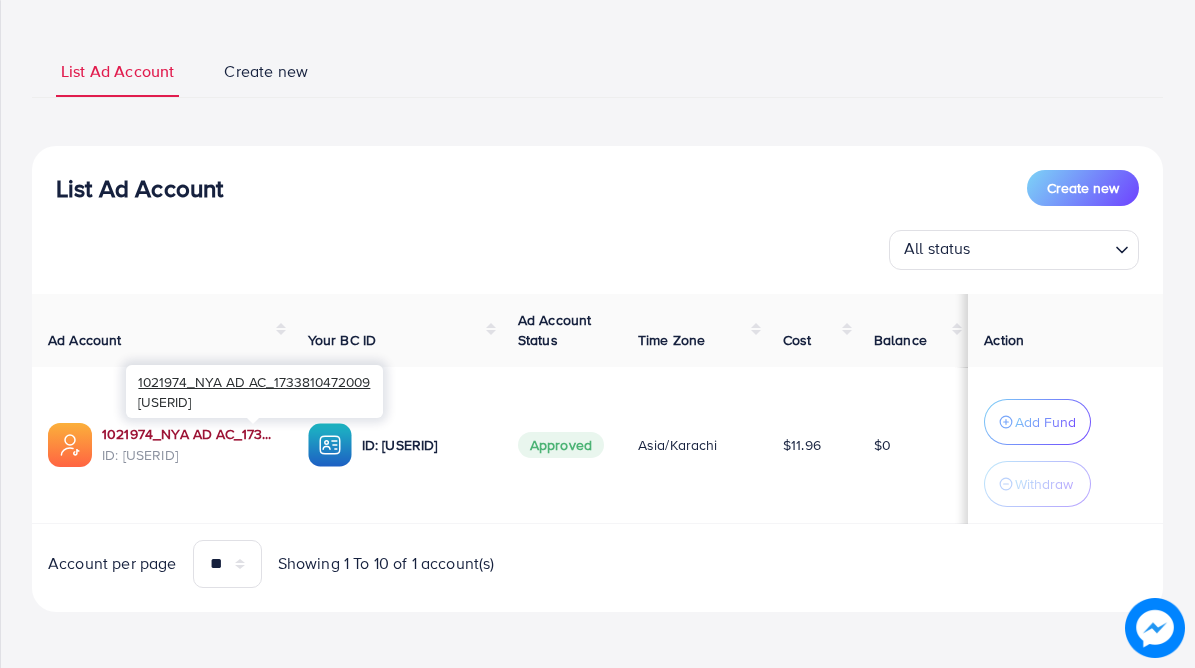 click on "1021974_NYA AD AC_1733810472009" at bounding box center (189, 434) 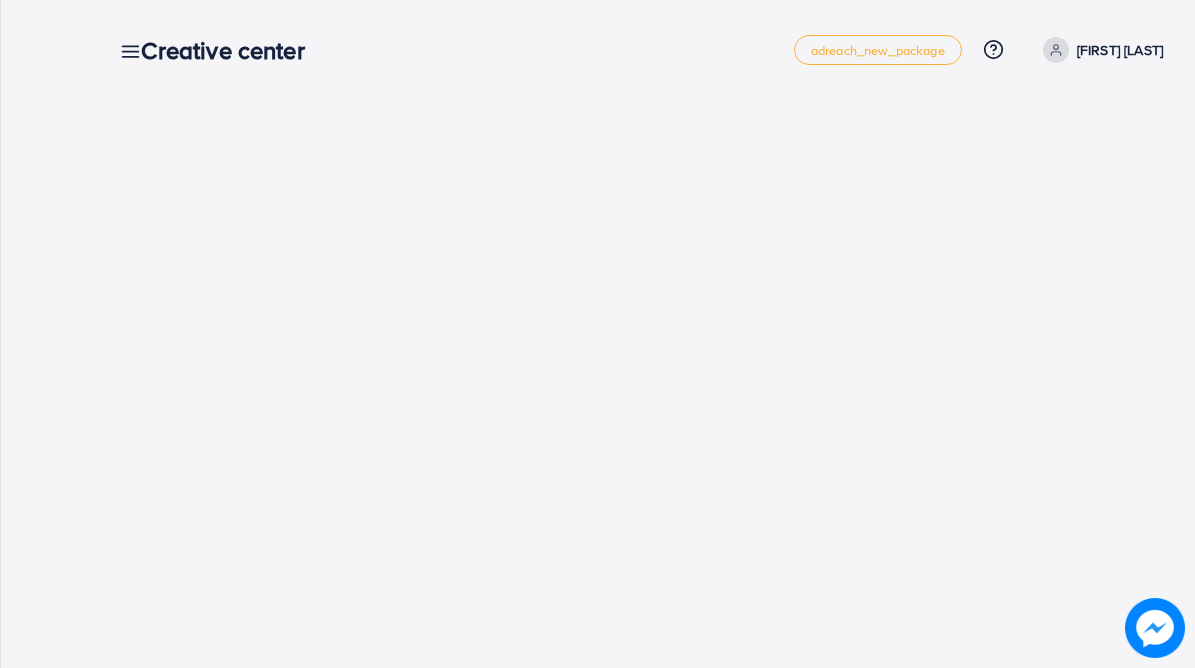scroll, scrollTop: 0, scrollLeft: 0, axis: both 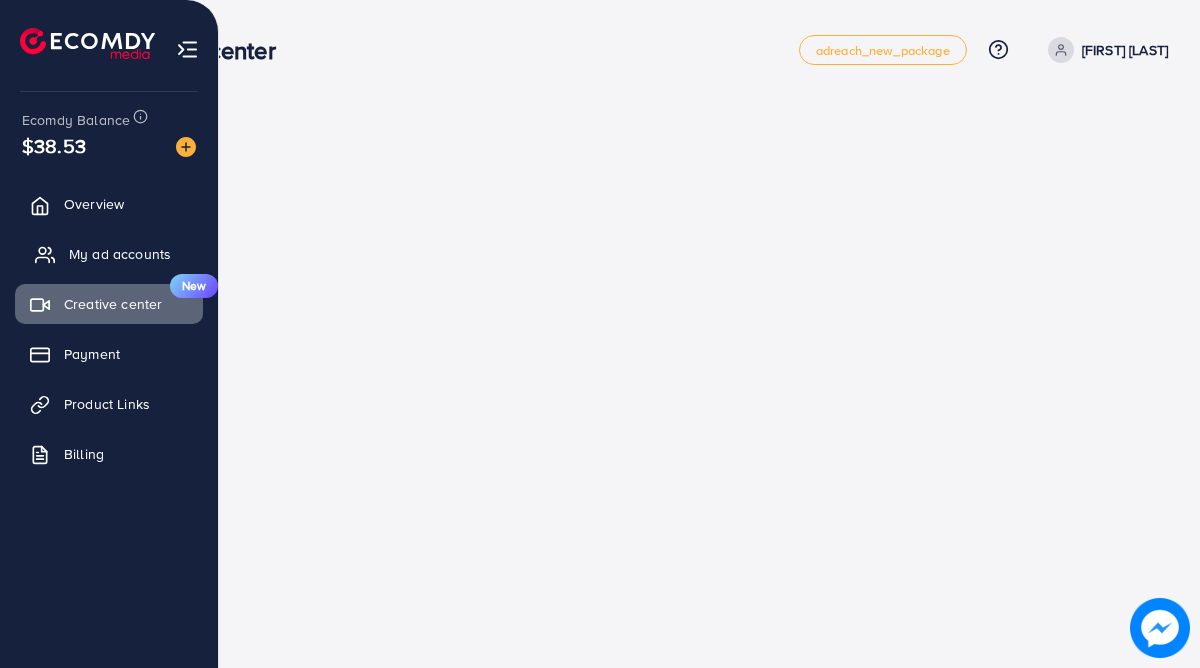 click on "My ad accounts" at bounding box center (120, 254) 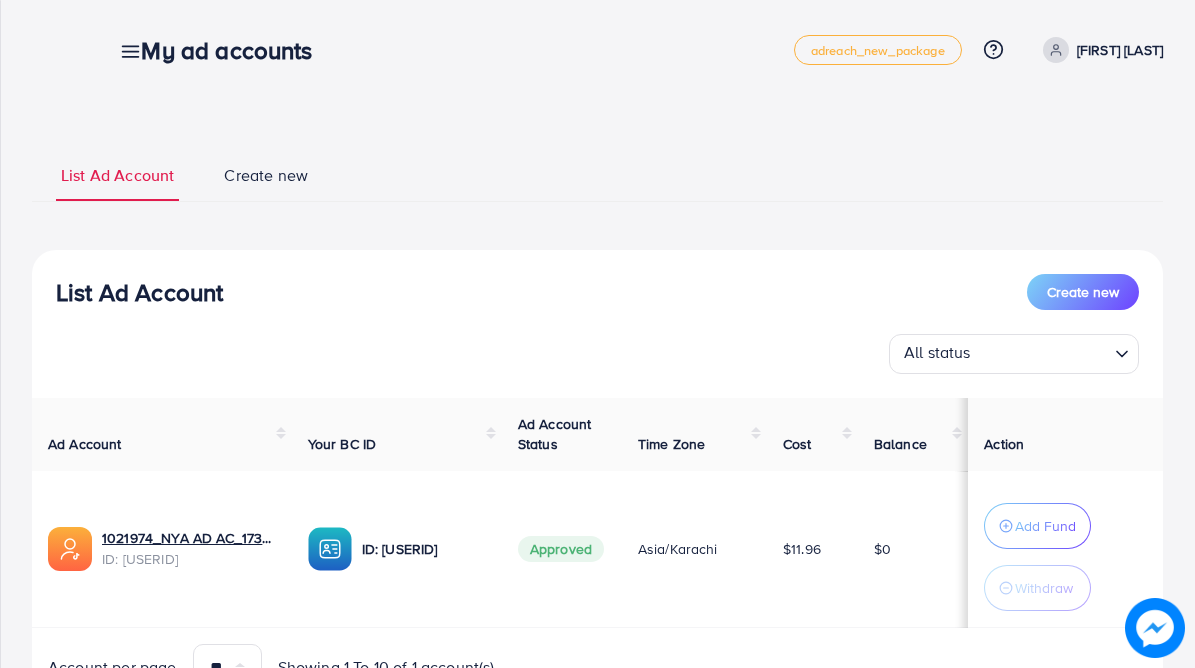 click on "Ad Account" at bounding box center [162, 434] 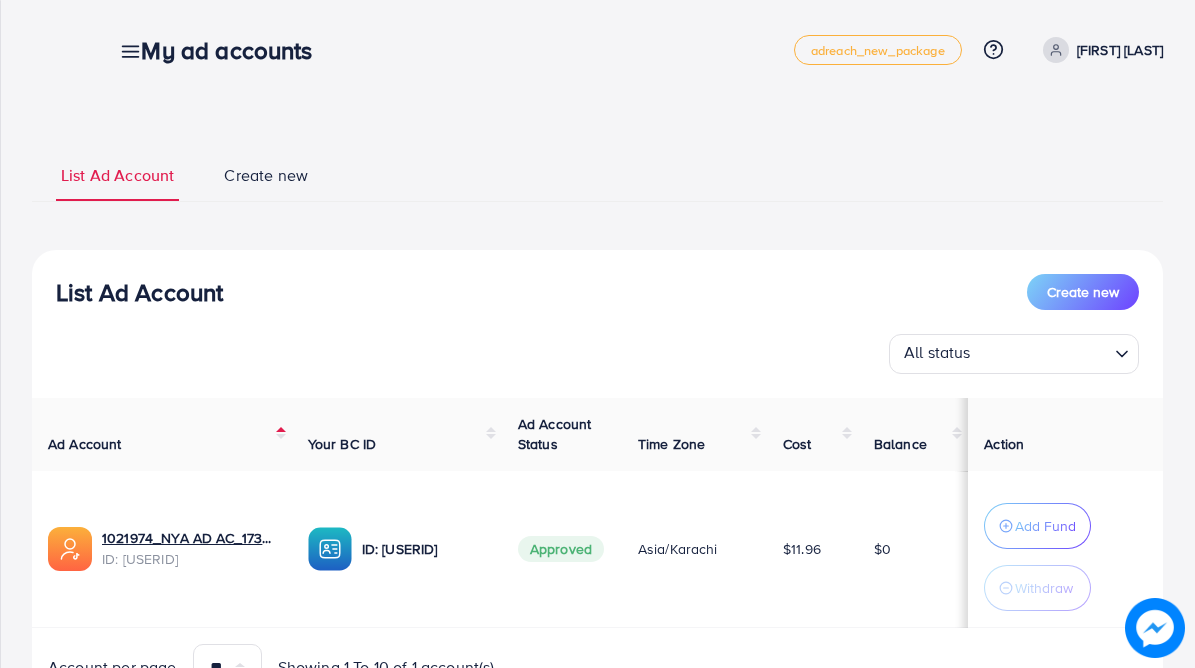 click on "Ad Account" at bounding box center [162, 434] 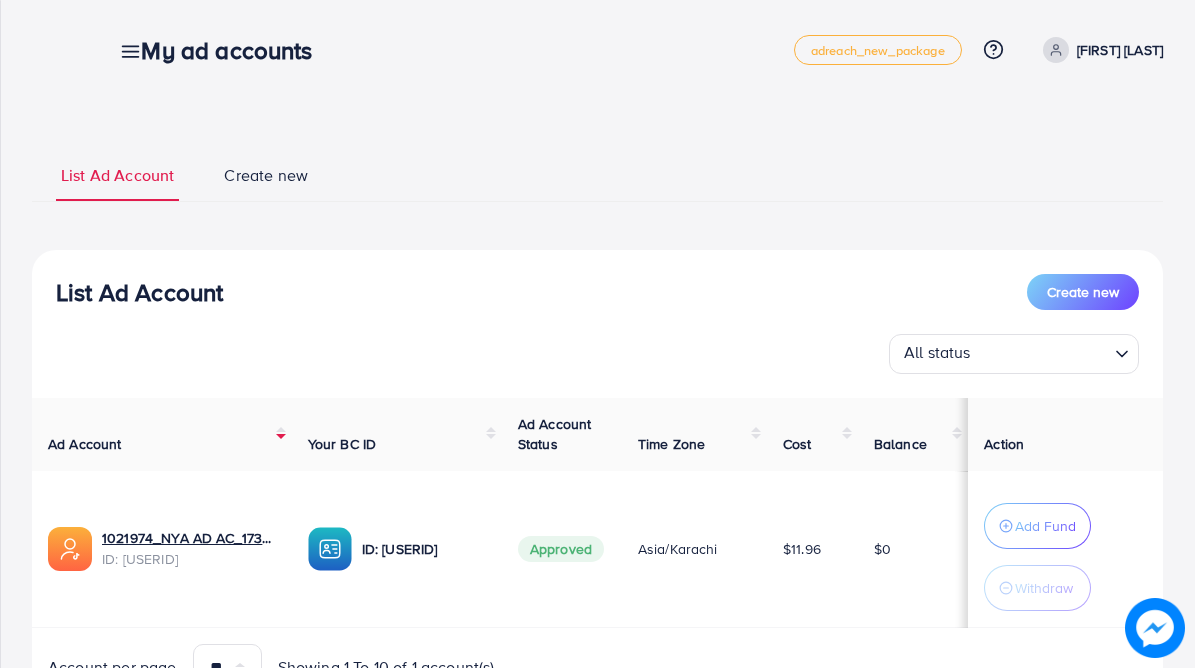 click on "Ad Account" at bounding box center (162, 434) 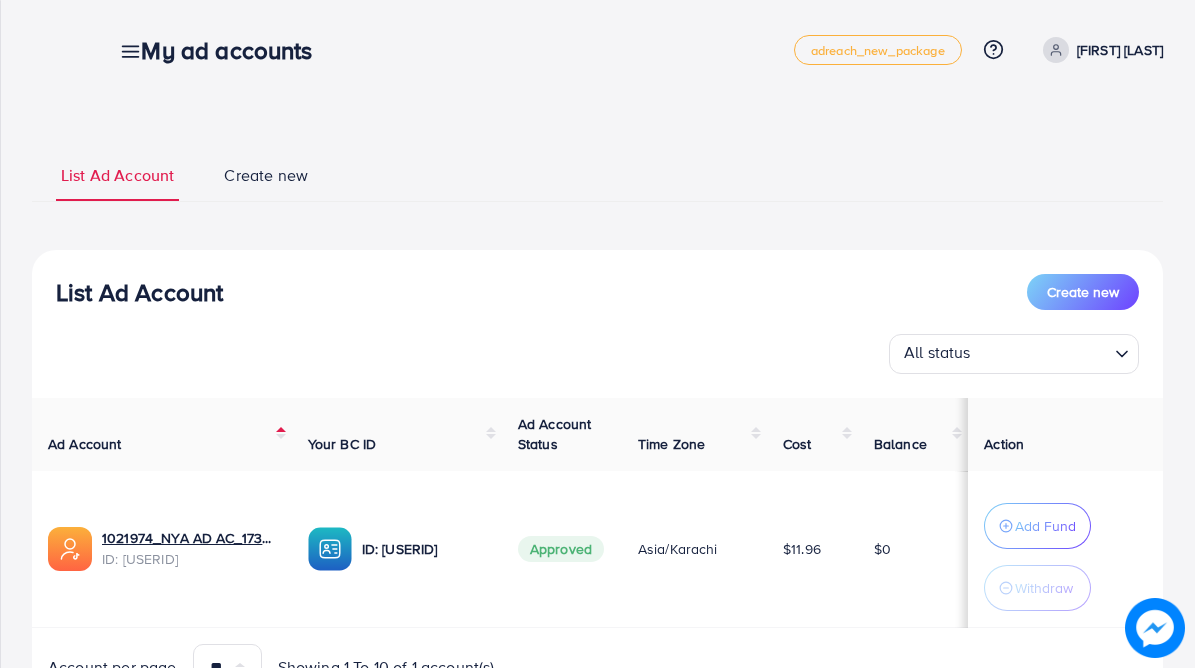 click on "Ad Account" at bounding box center (162, 434) 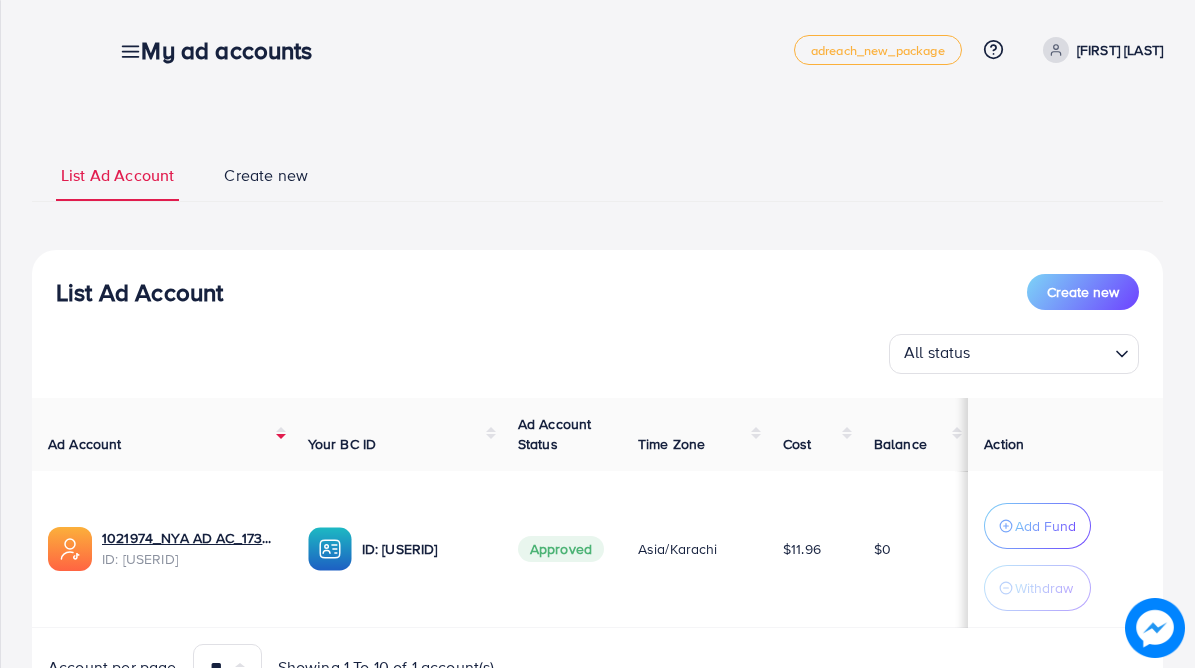 click on "Ad Account" at bounding box center (162, 434) 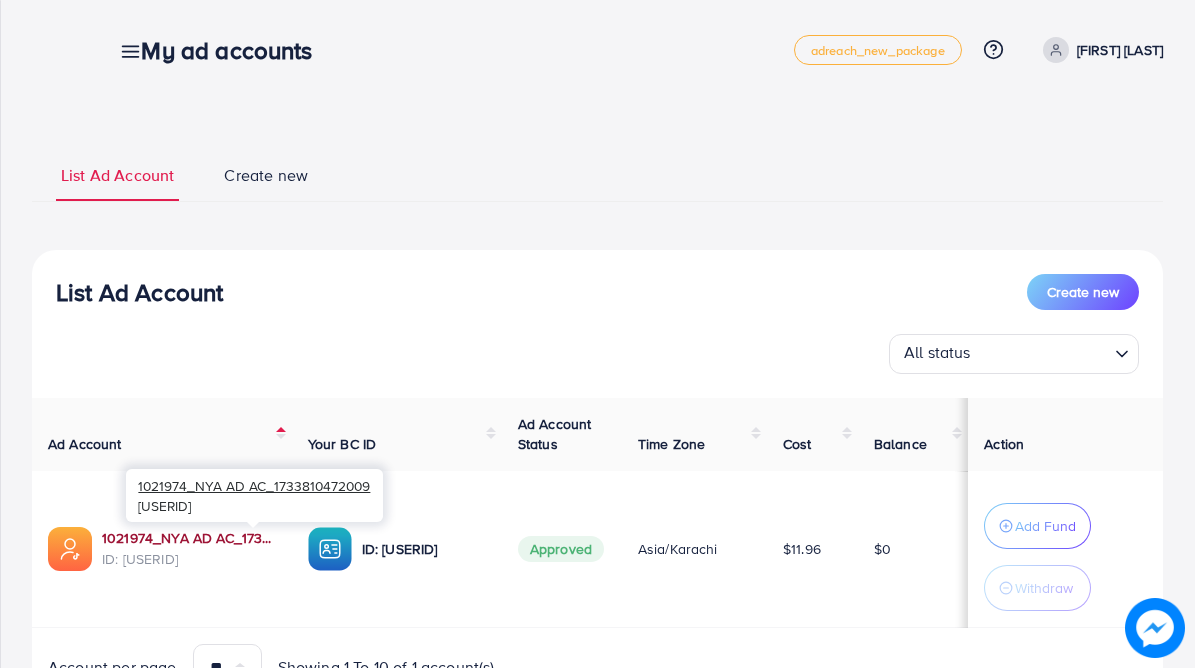 click on "1021974_NYA AD AC_1733810472009" at bounding box center [189, 538] 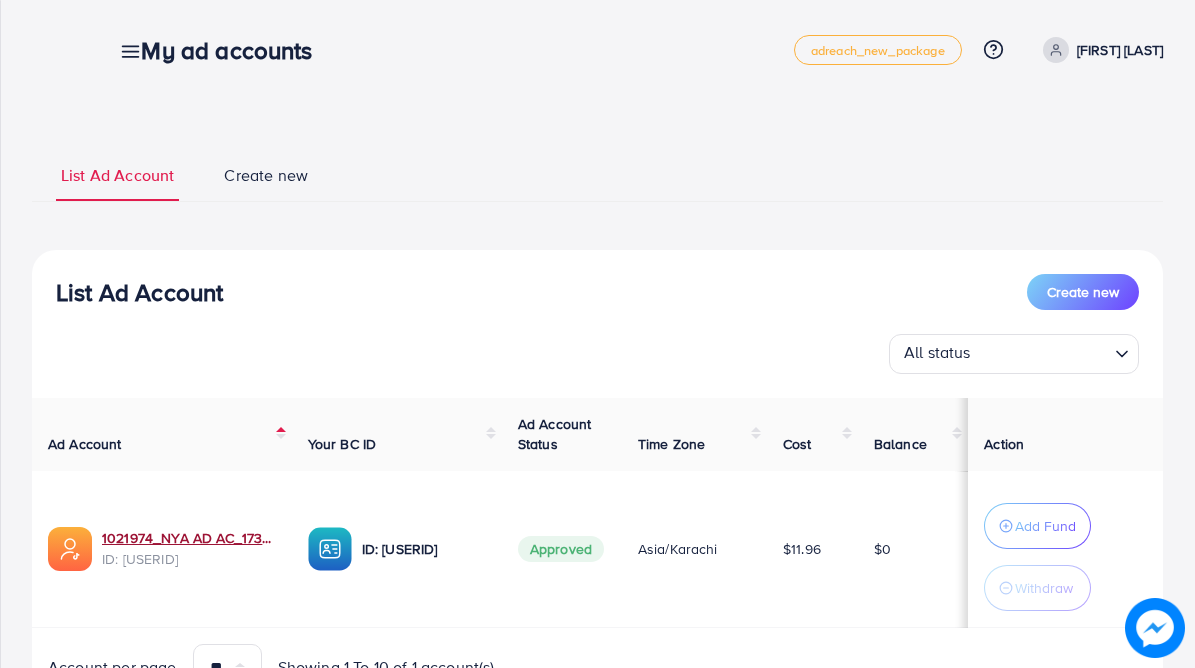 scroll, scrollTop: 104, scrollLeft: 0, axis: vertical 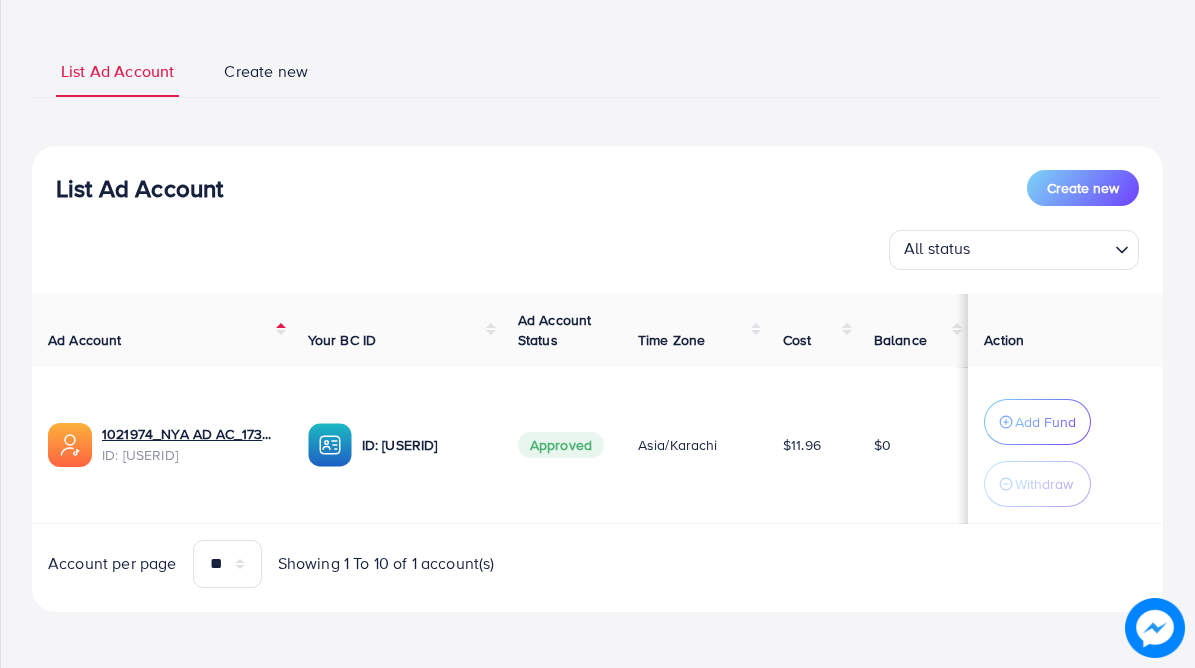 click on "Ad Account" at bounding box center (85, 340) 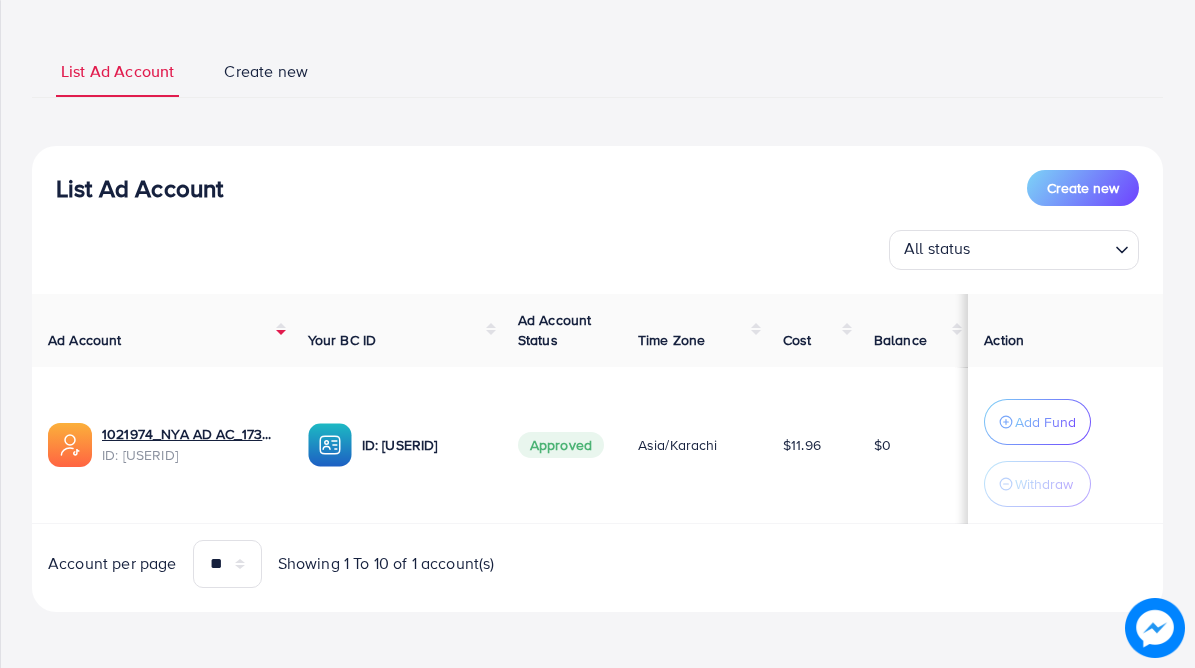 click on "Ad Account" at bounding box center (85, 340) 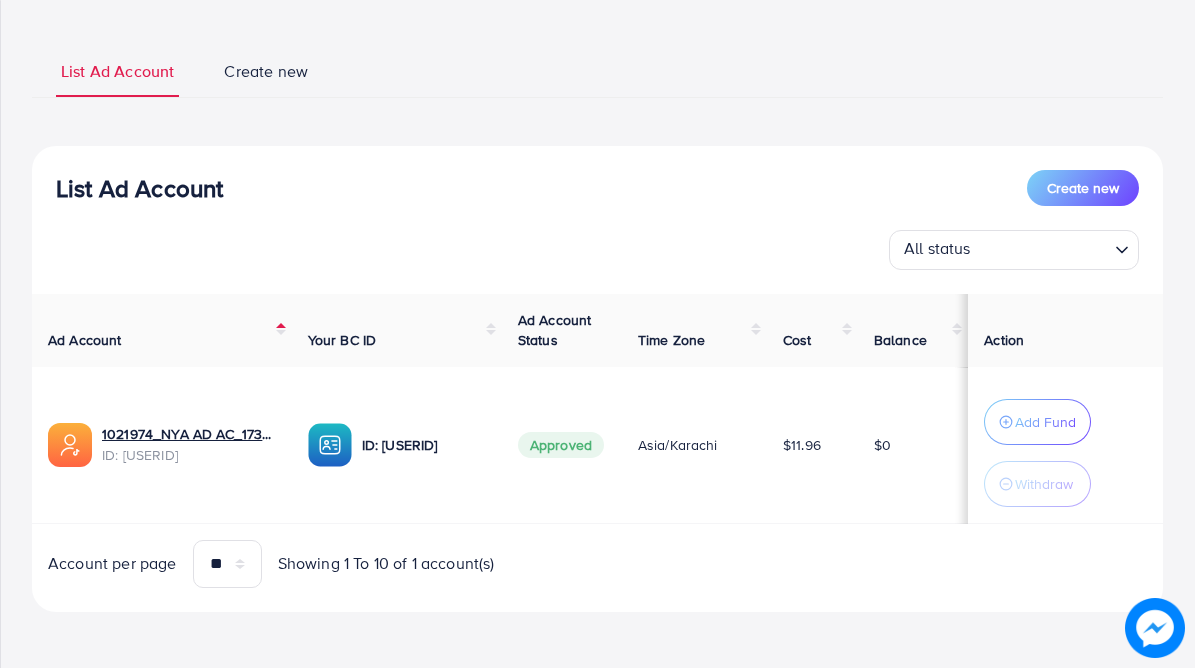 click on "Ad Account" at bounding box center (85, 340) 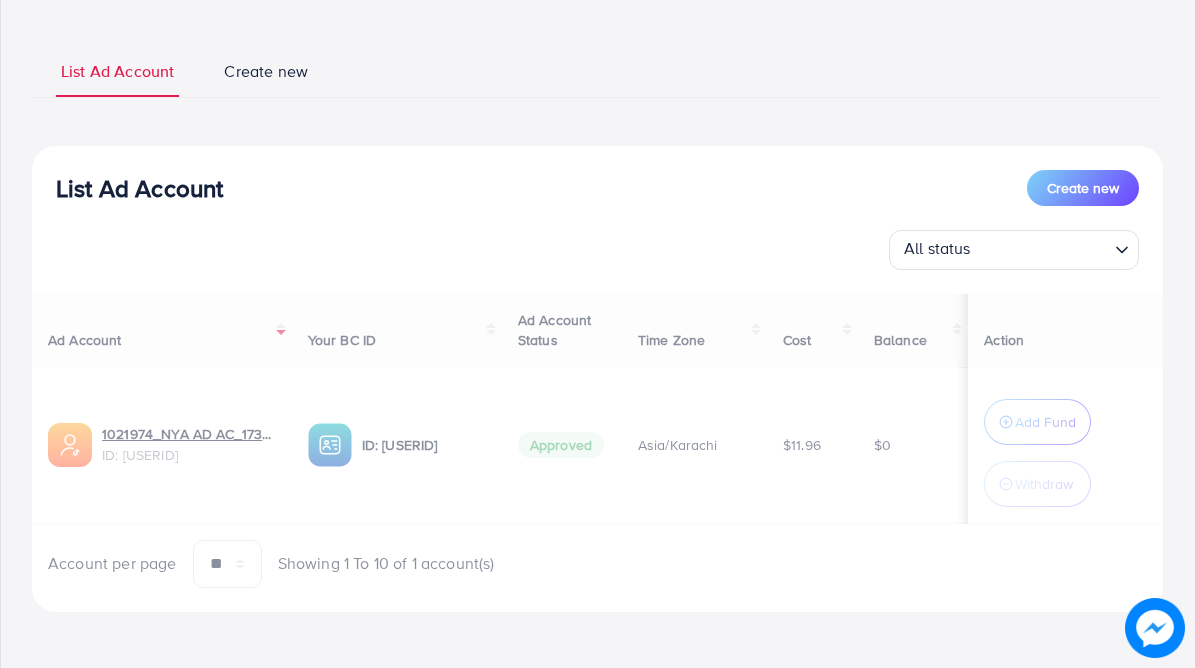 click on "Ad Account Your BC ID Ad Account Status Time Zone Cost Balance Action            1021974_NYA AD AC_1733810472009  ID: [USERID] ID: [USERID]  Approved   Asia/Karachi   $11.96   $0   Add Fund   Withdraw           Account per page  ** ** ** ***  Showing 1 To 10 of 1 account(s)" at bounding box center (597, 441) 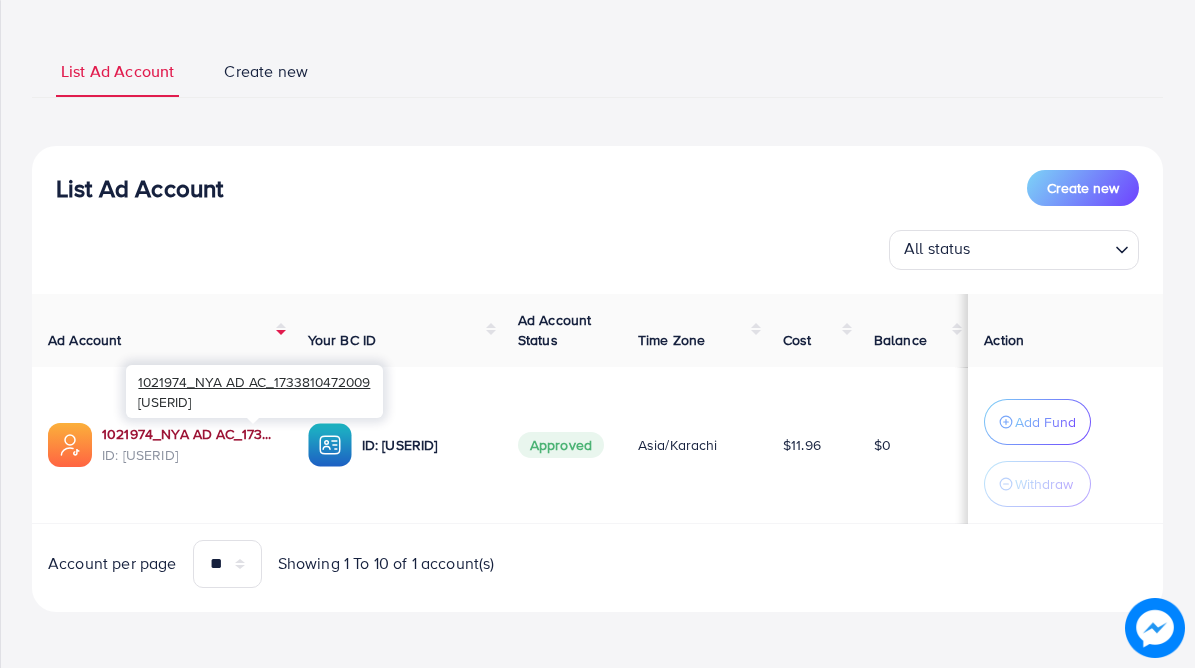 copy on "1021974_NYA AD AC_1733810472009" 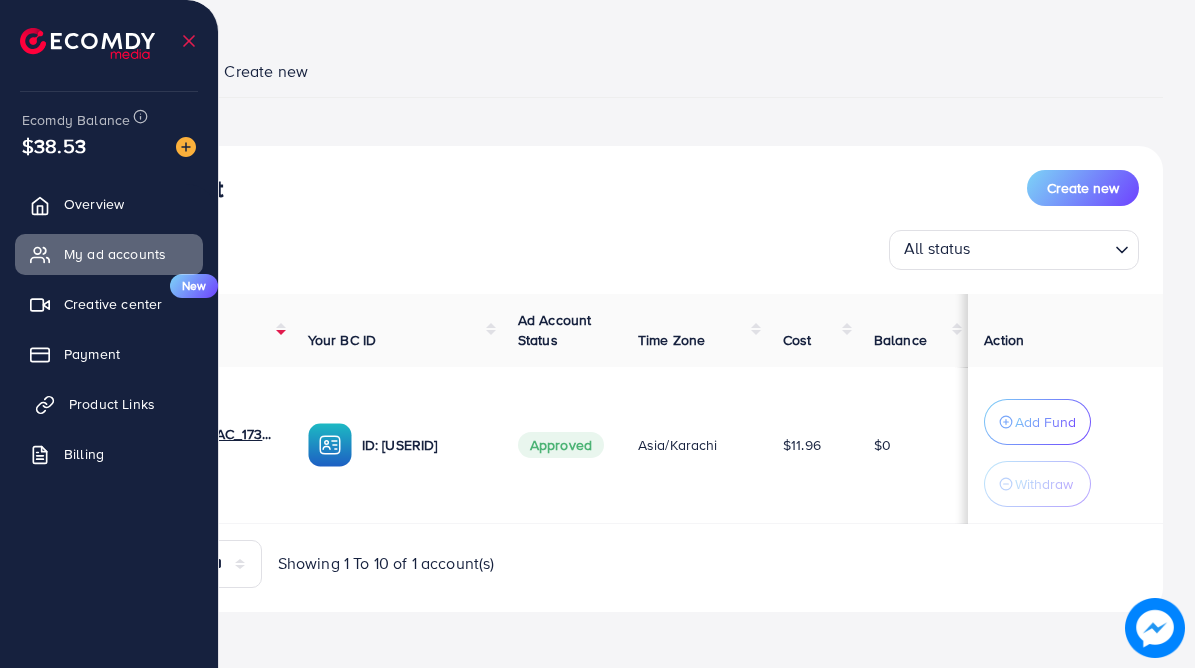 click on "Product Links" at bounding box center [112, 404] 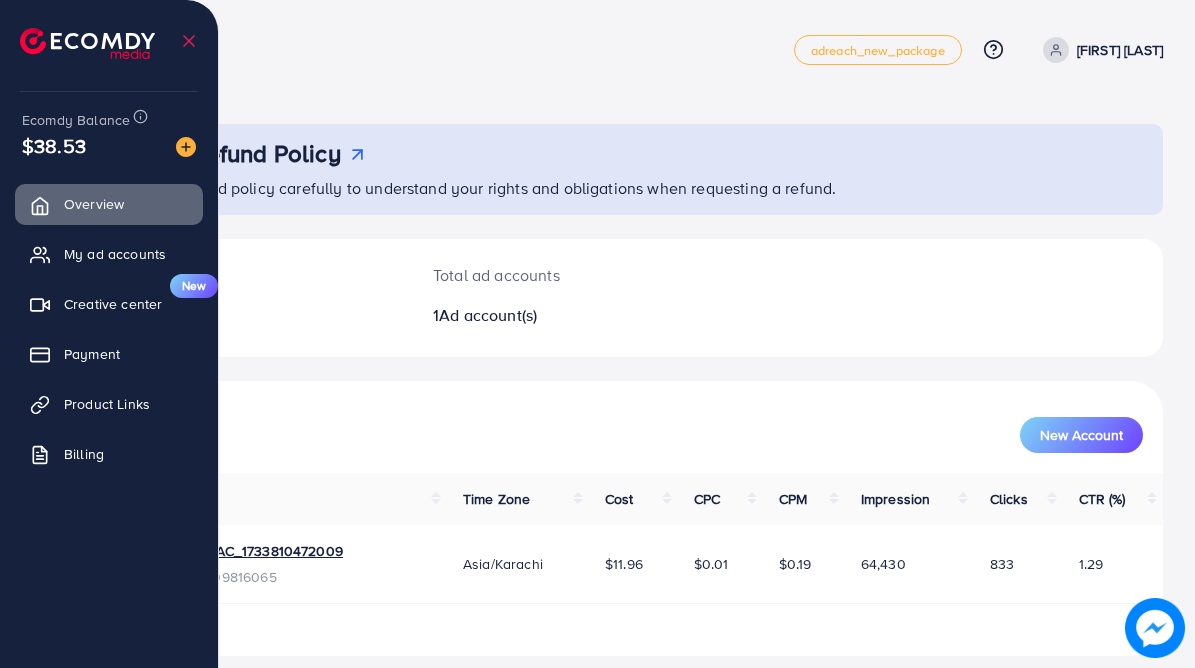 scroll, scrollTop: 20, scrollLeft: 0, axis: vertical 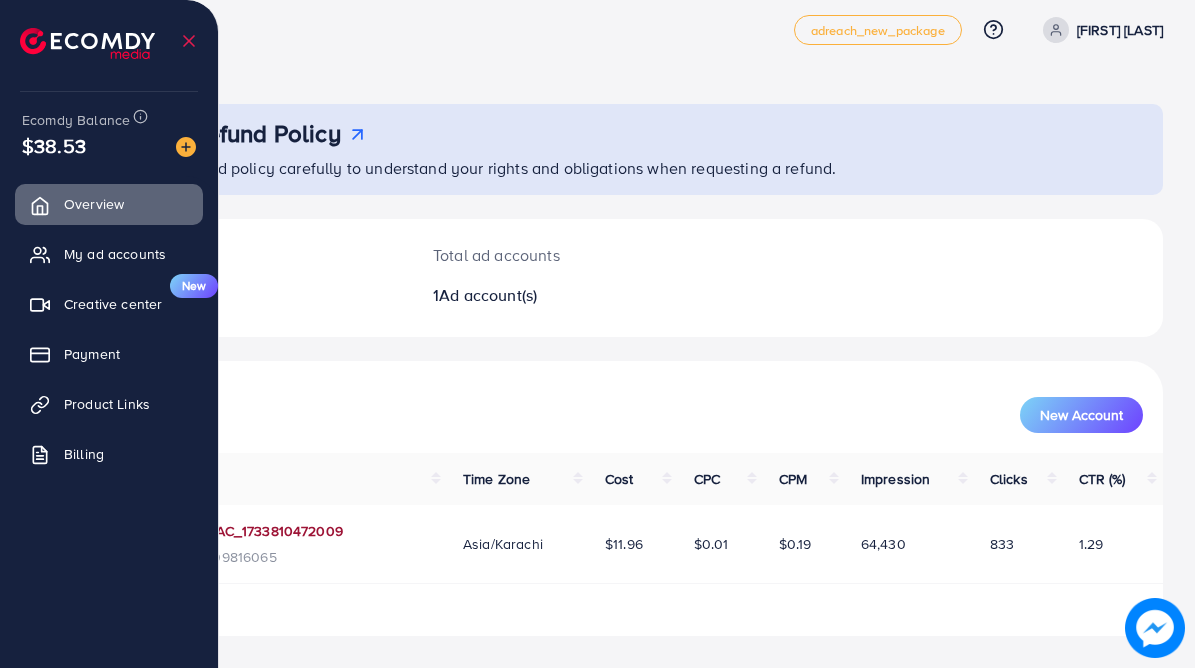 click on "[NUMBER]_[STATE] AD AC_[NUMBER]" at bounding box center [222, 531] 